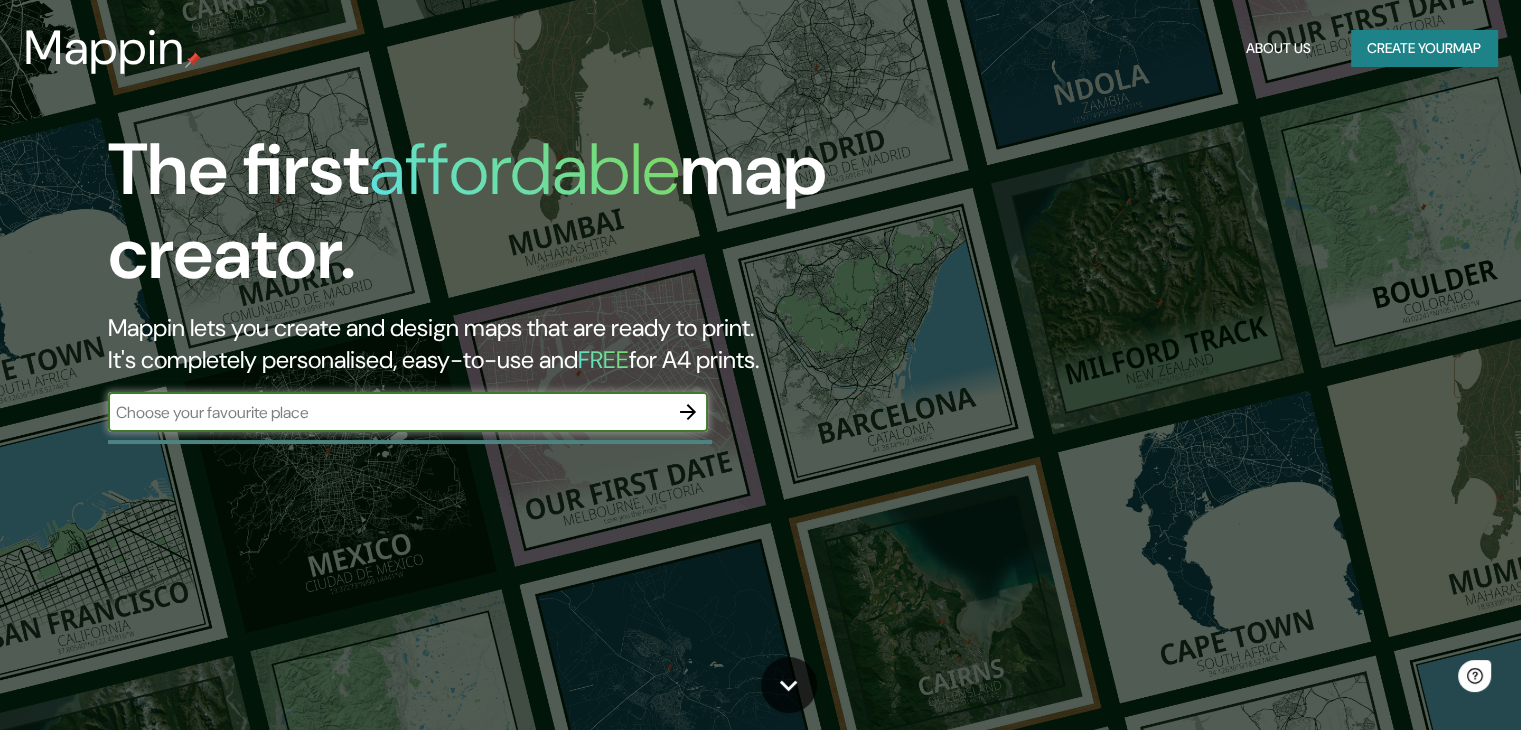 scroll, scrollTop: 0, scrollLeft: 0, axis: both 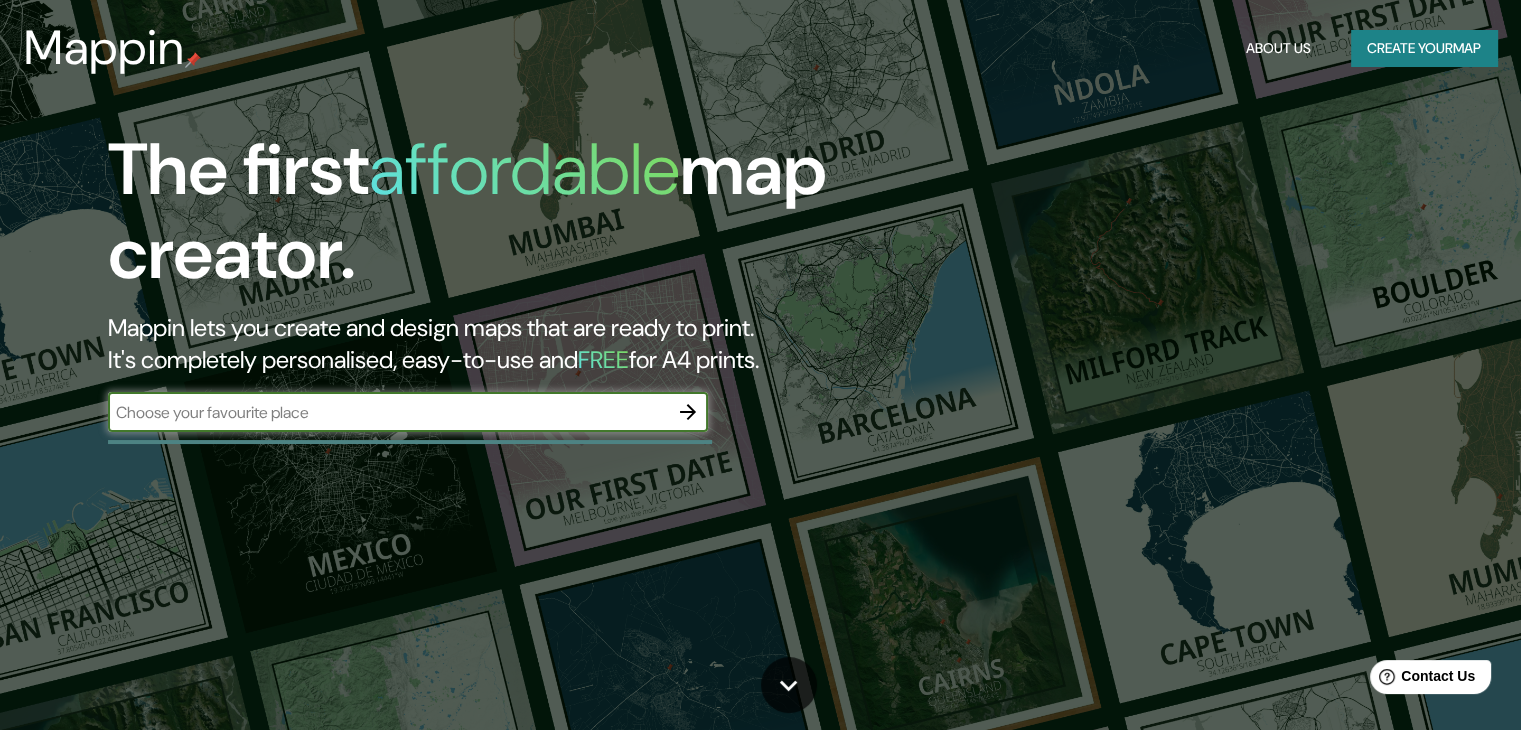 click at bounding box center [388, 412] 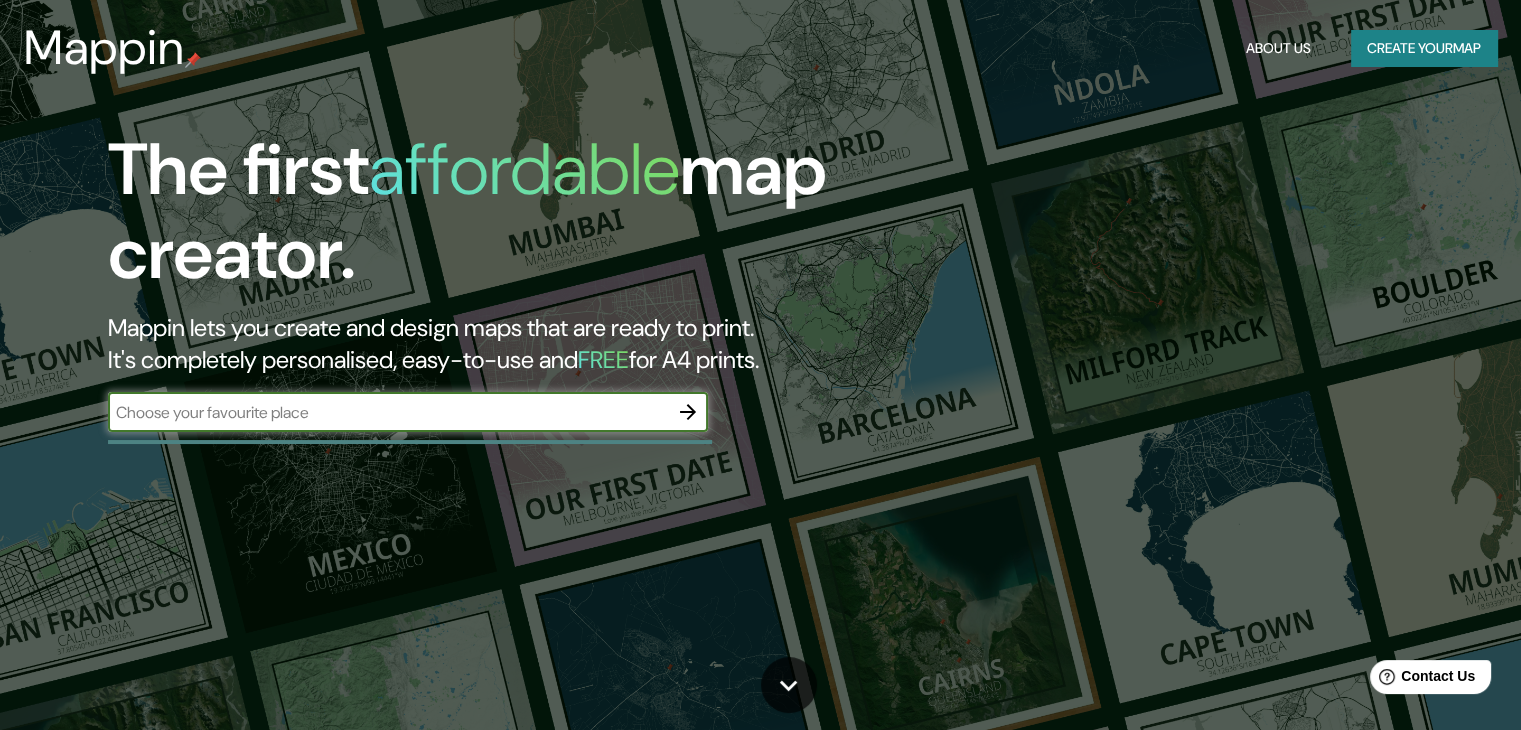 type on "JN" 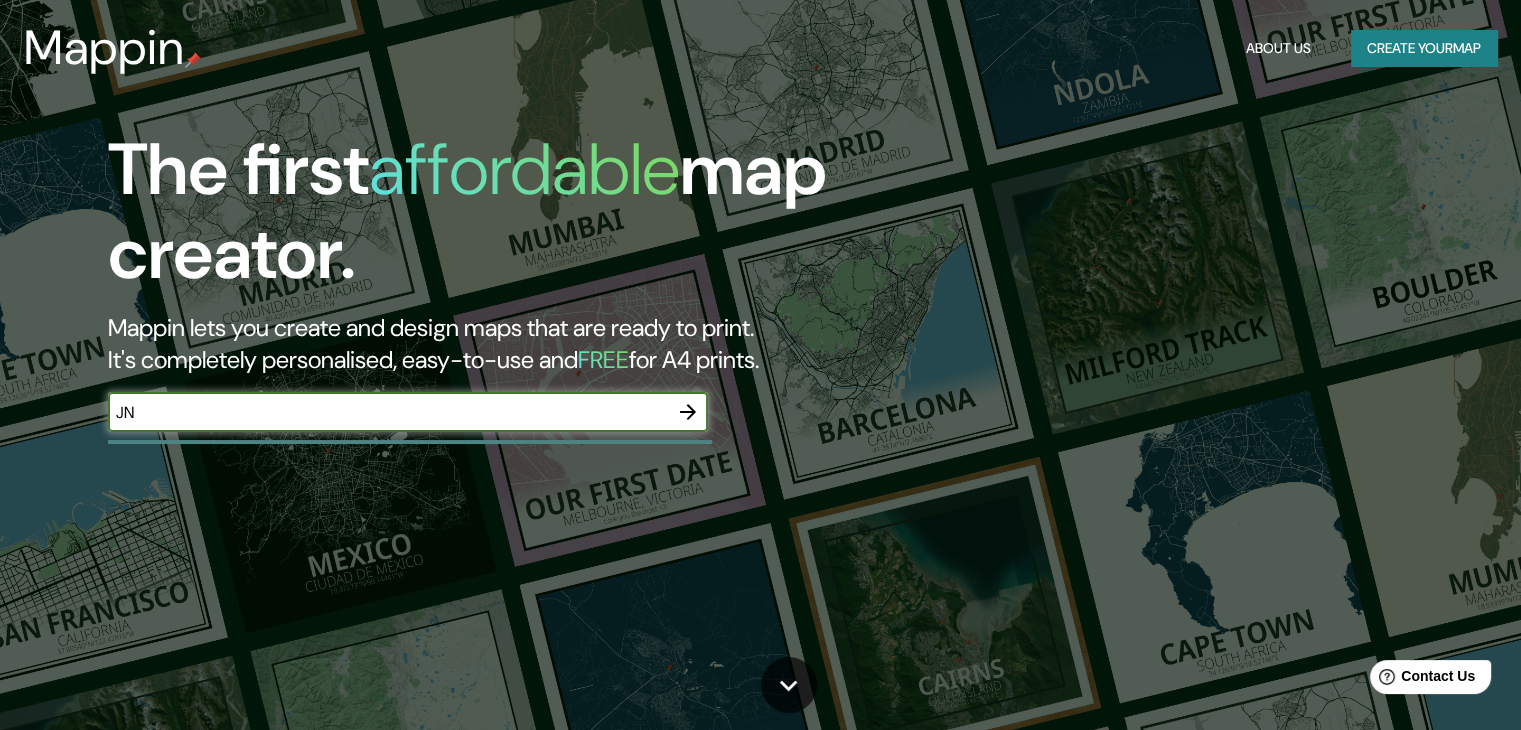 click at bounding box center [688, 412] 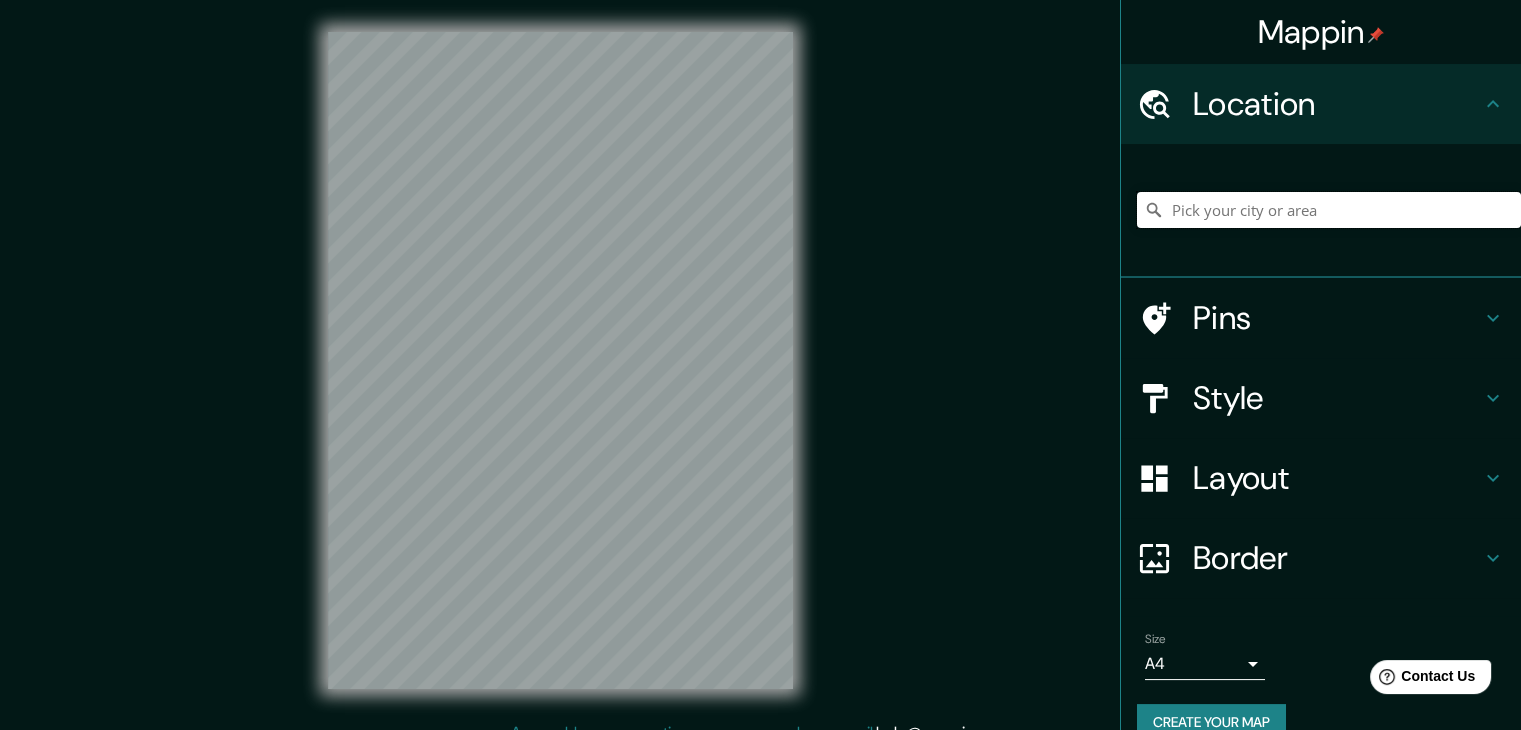 click at bounding box center [1329, 210] 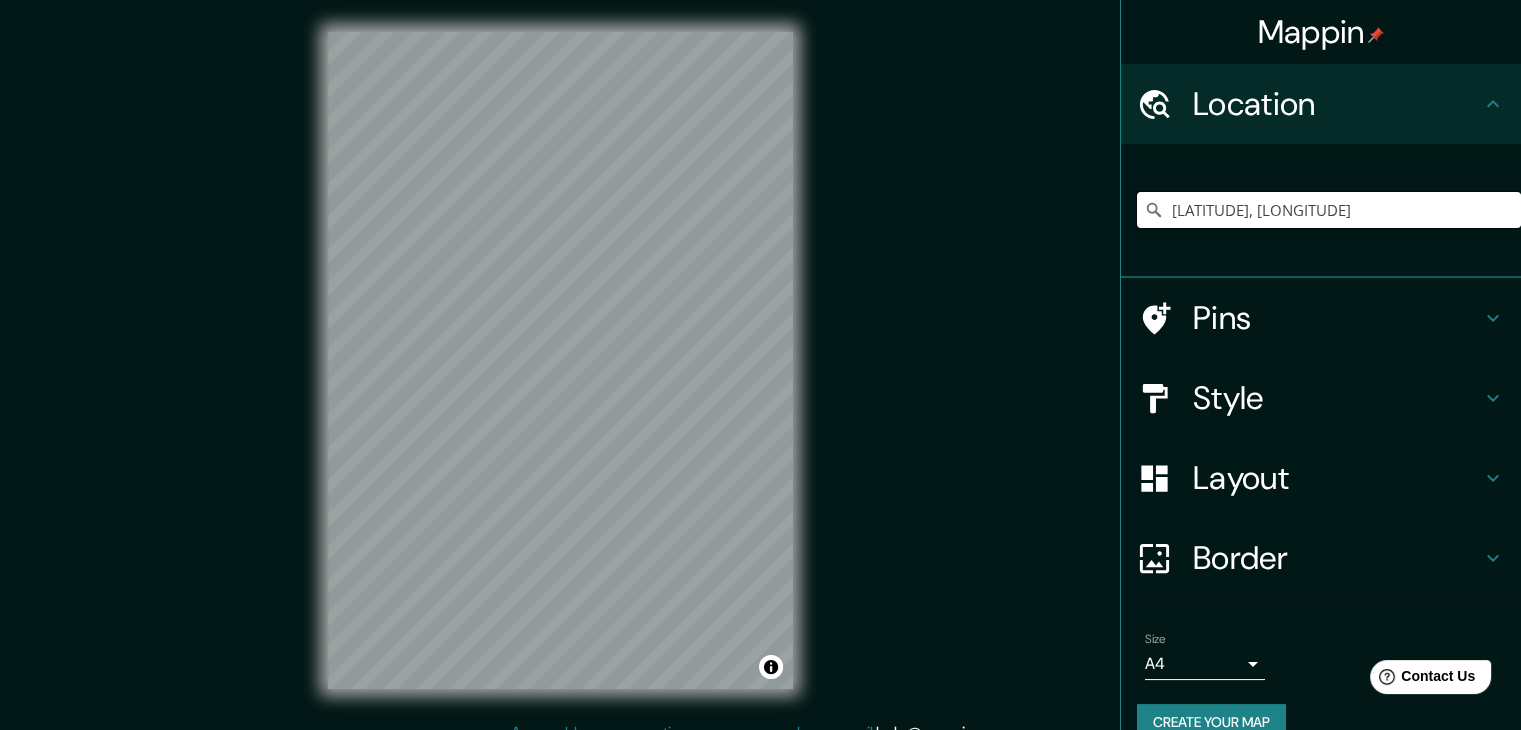click on "[LATITUDE], [LONGITUDE]" at bounding box center (1329, 210) 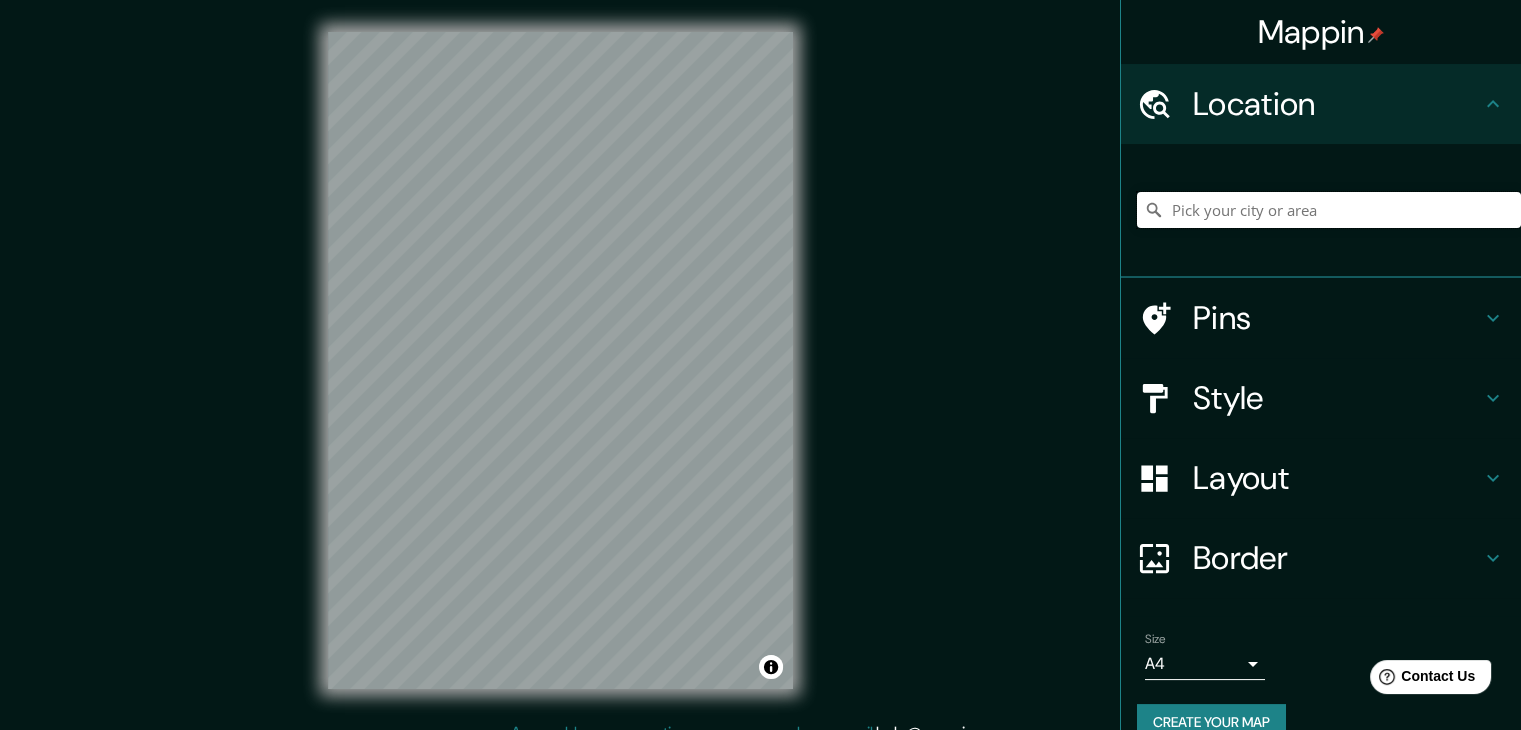 paste on "Estadio Olimpico Gomez Carreño" 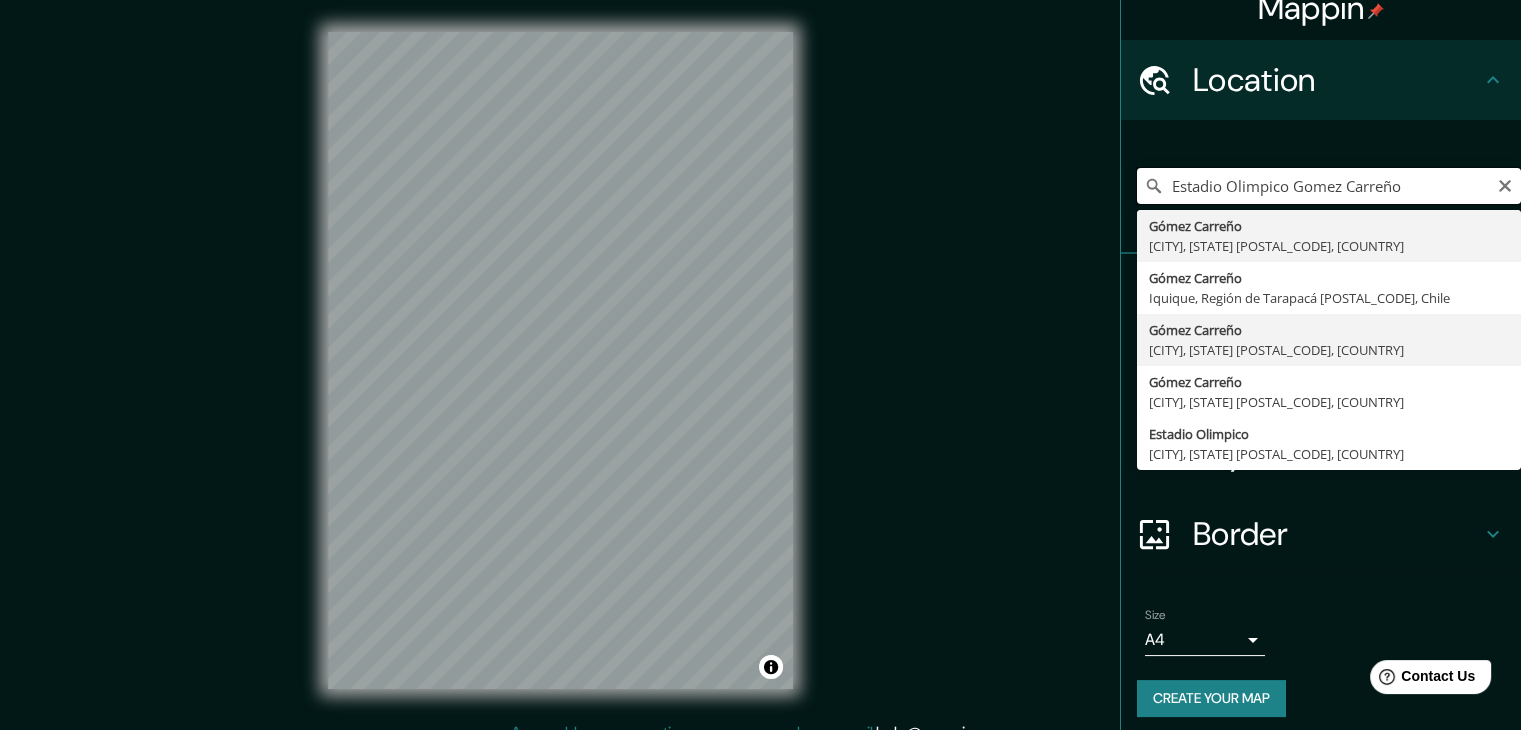 scroll, scrollTop: 34, scrollLeft: 0, axis: vertical 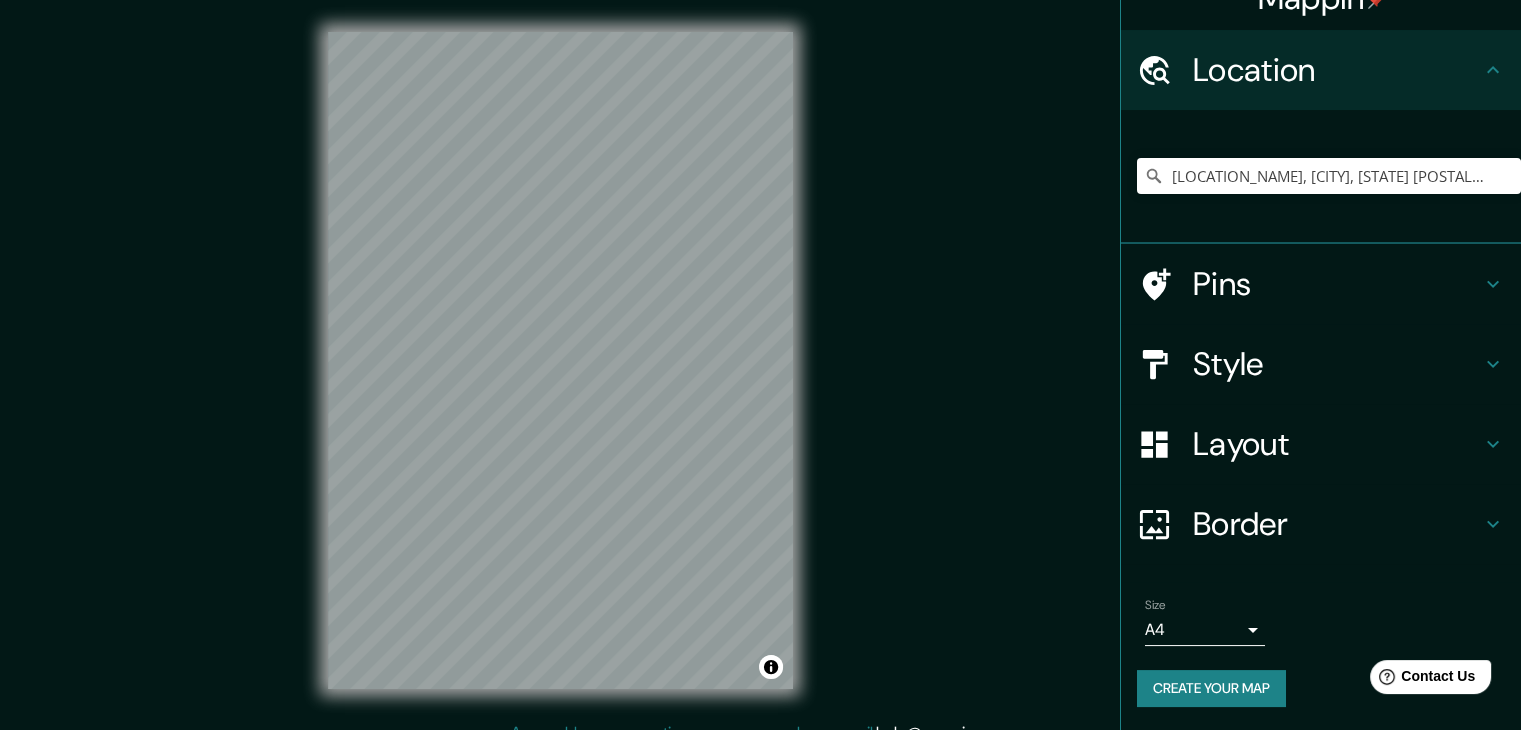 click on "Style" at bounding box center [1337, 70] 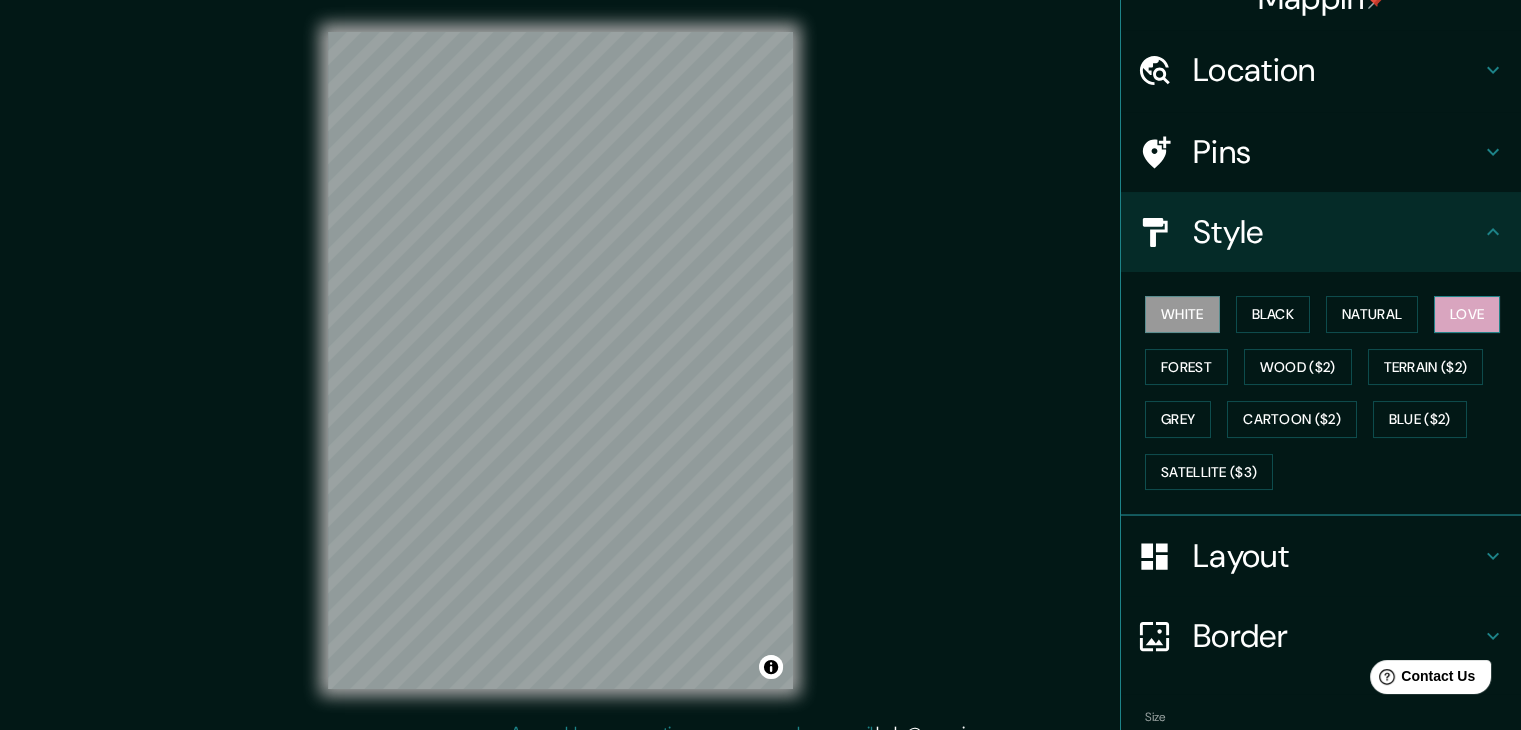 click on "Love" at bounding box center (1467, 314) 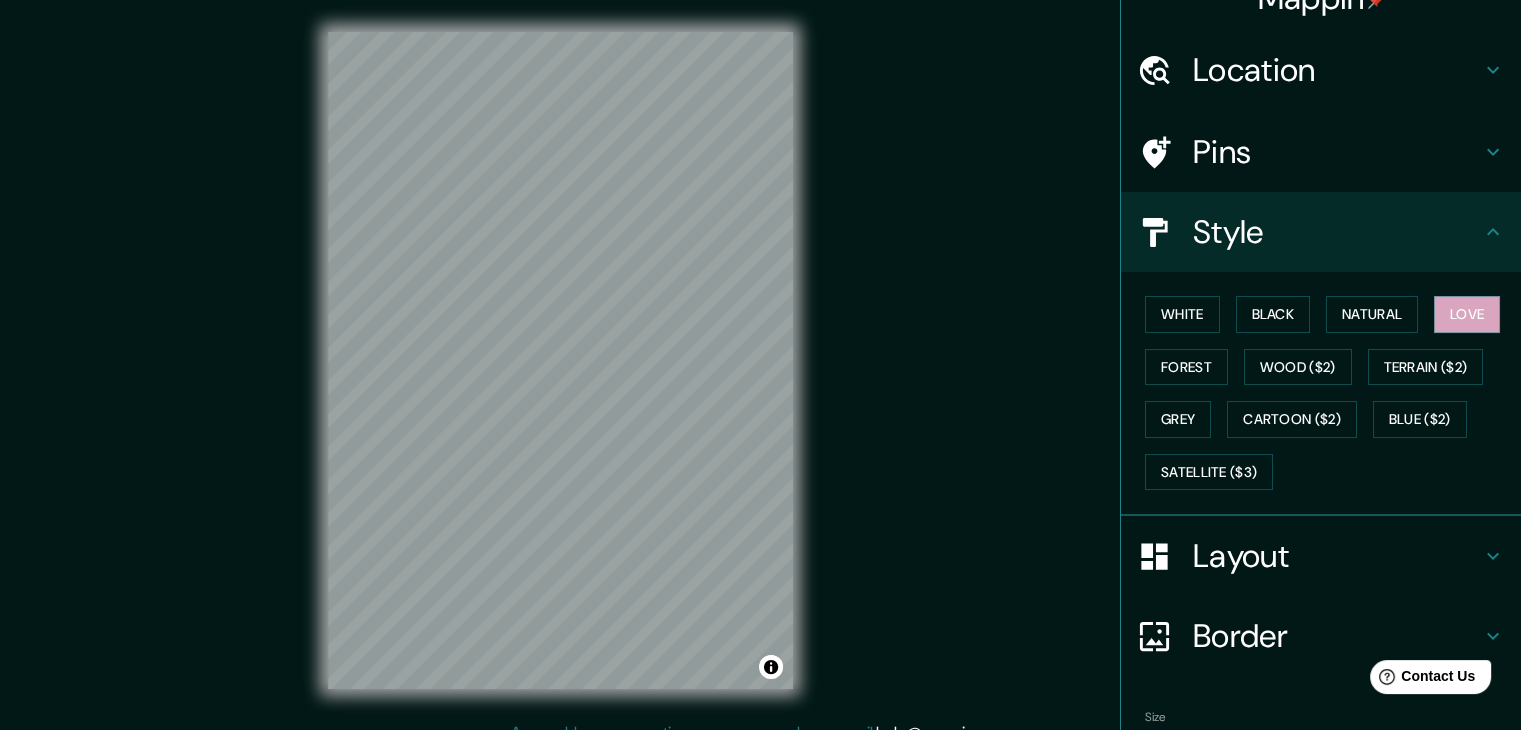 click on "Location" at bounding box center (1337, 70) 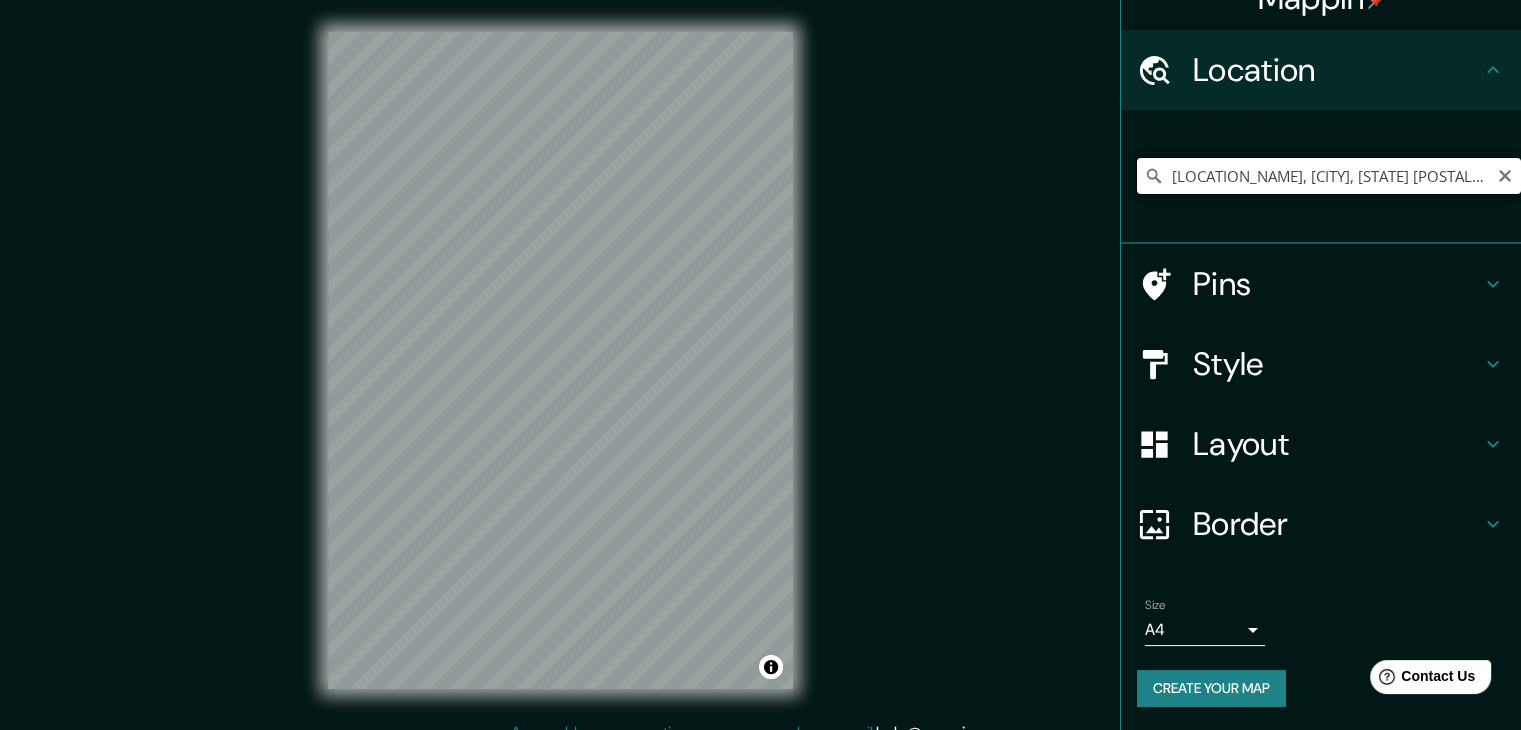 click on "[LOCATION_NAME], [CITY], [STATE] [POSTAL_CODE], [COUNTRY]" at bounding box center (1329, 176) 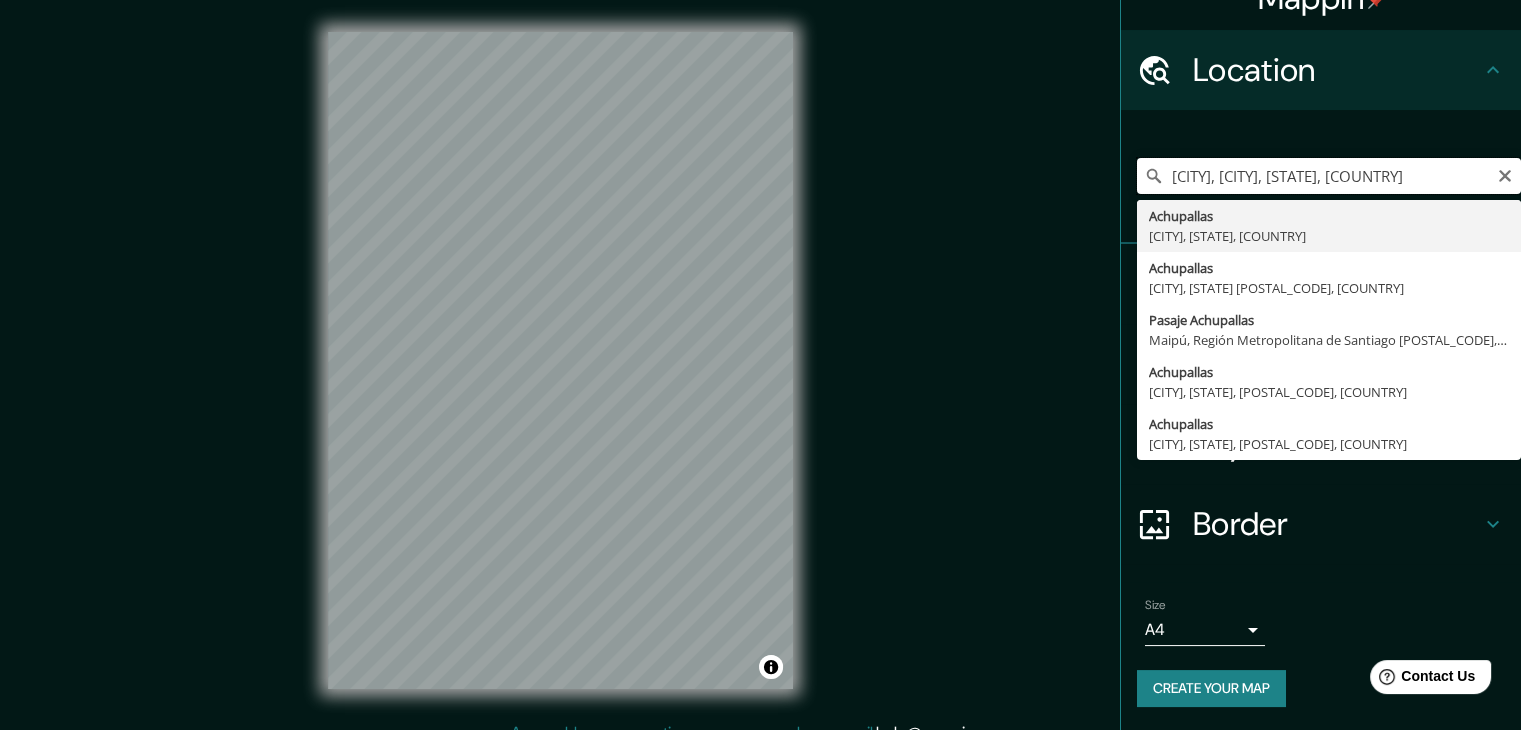 scroll, scrollTop: 0, scrollLeft: 0, axis: both 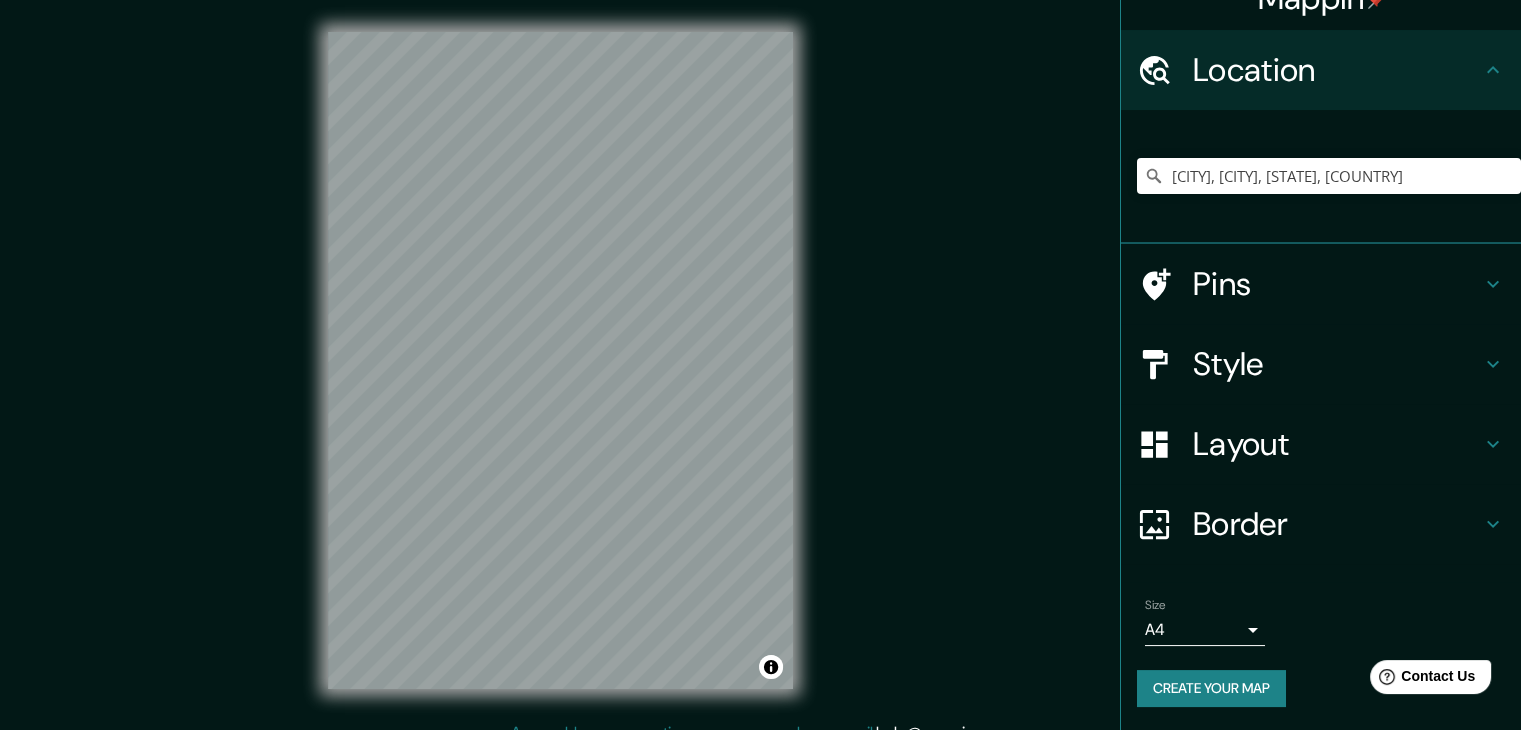 click on "Style" at bounding box center (1337, 70) 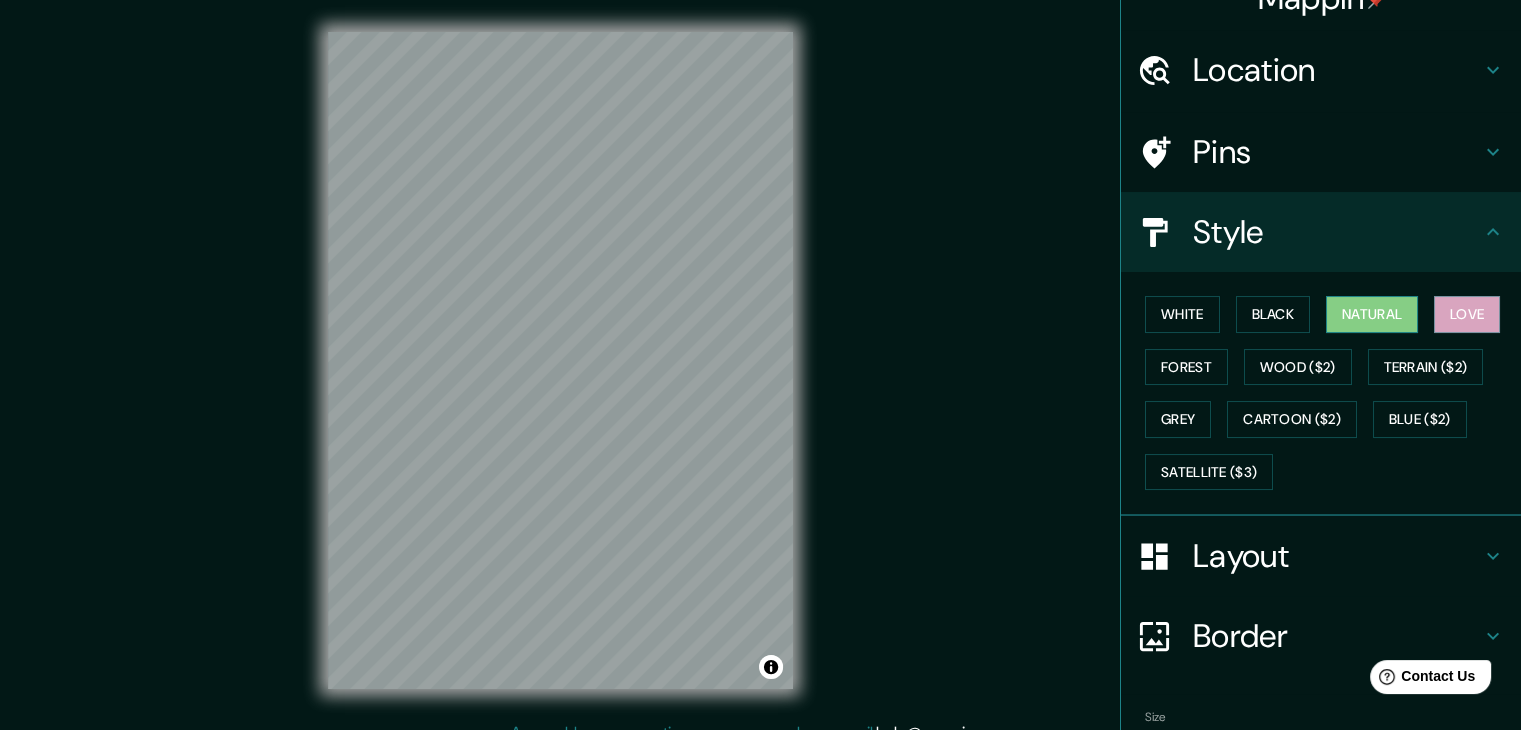 click on "Natural" at bounding box center (1372, 314) 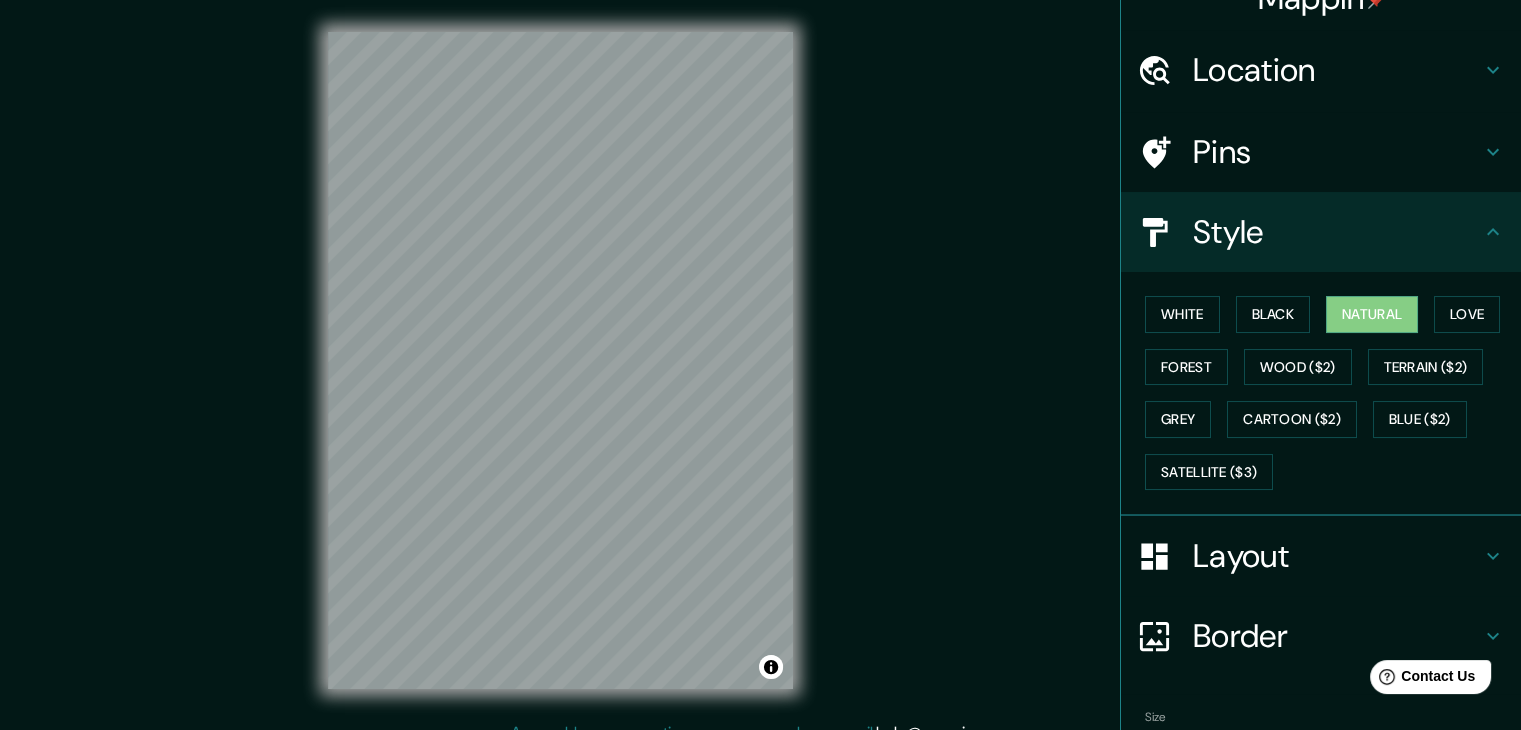 click on "Location" at bounding box center (1337, 70) 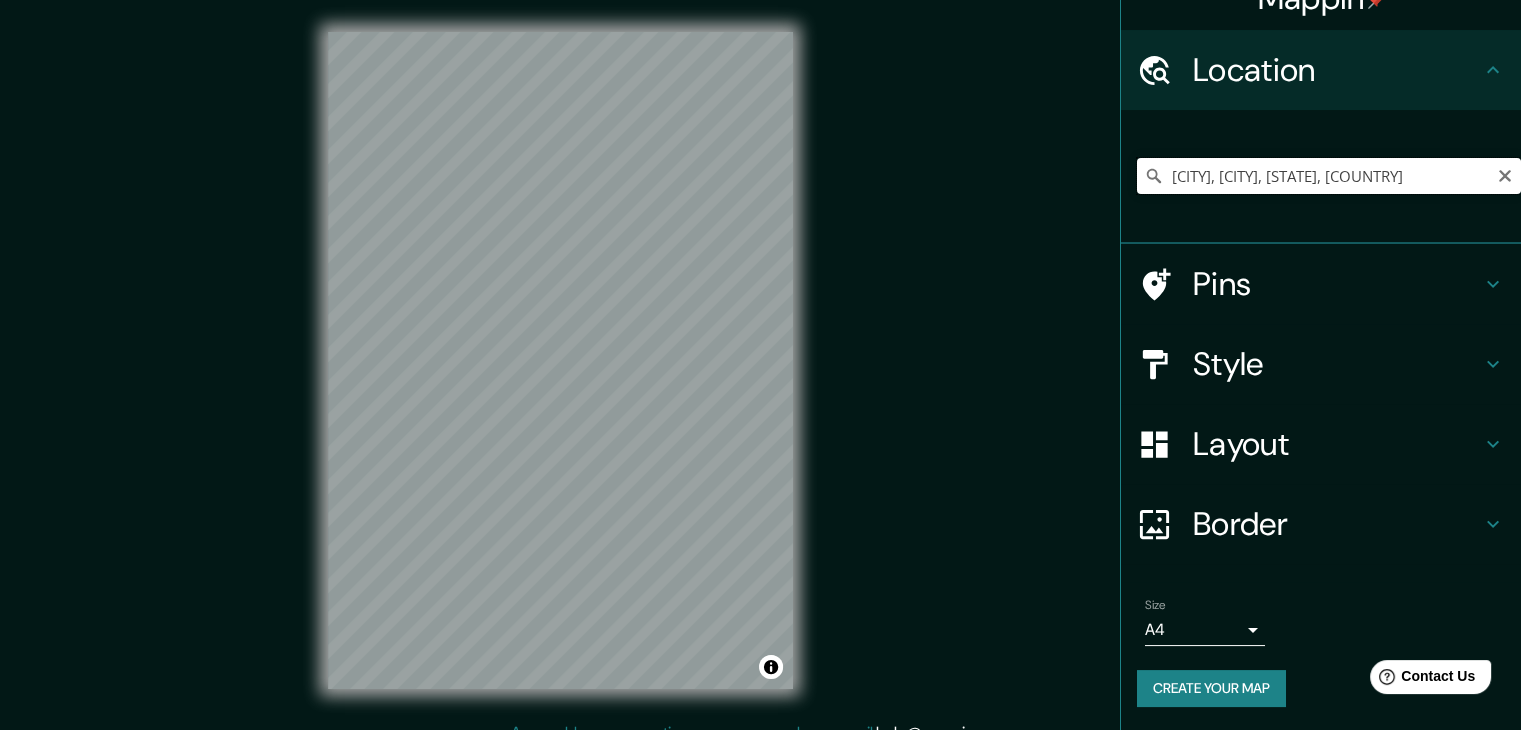 click on "[CITY], [CITY], [STATE], [COUNTRY]" at bounding box center (1329, 176) 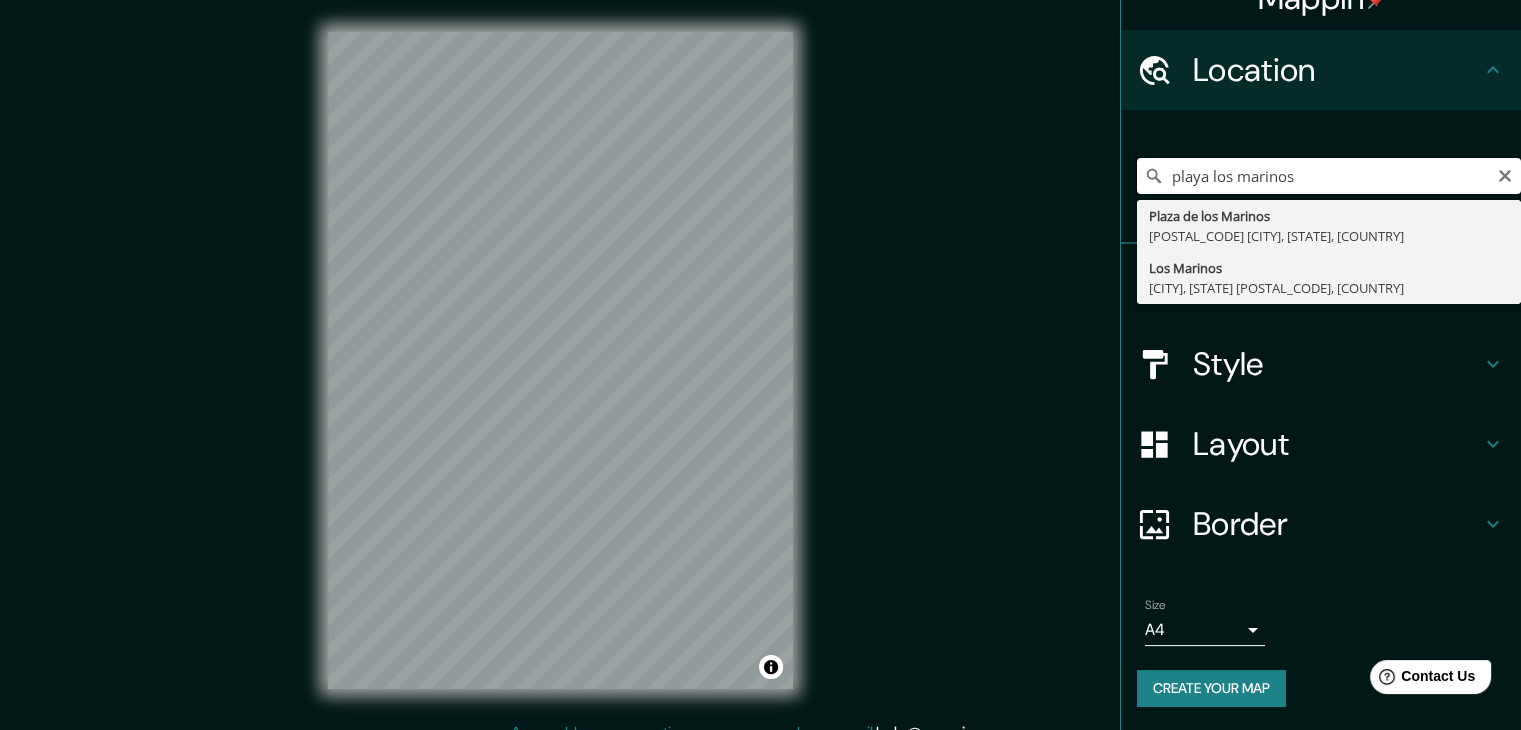 type on "playa los marinos" 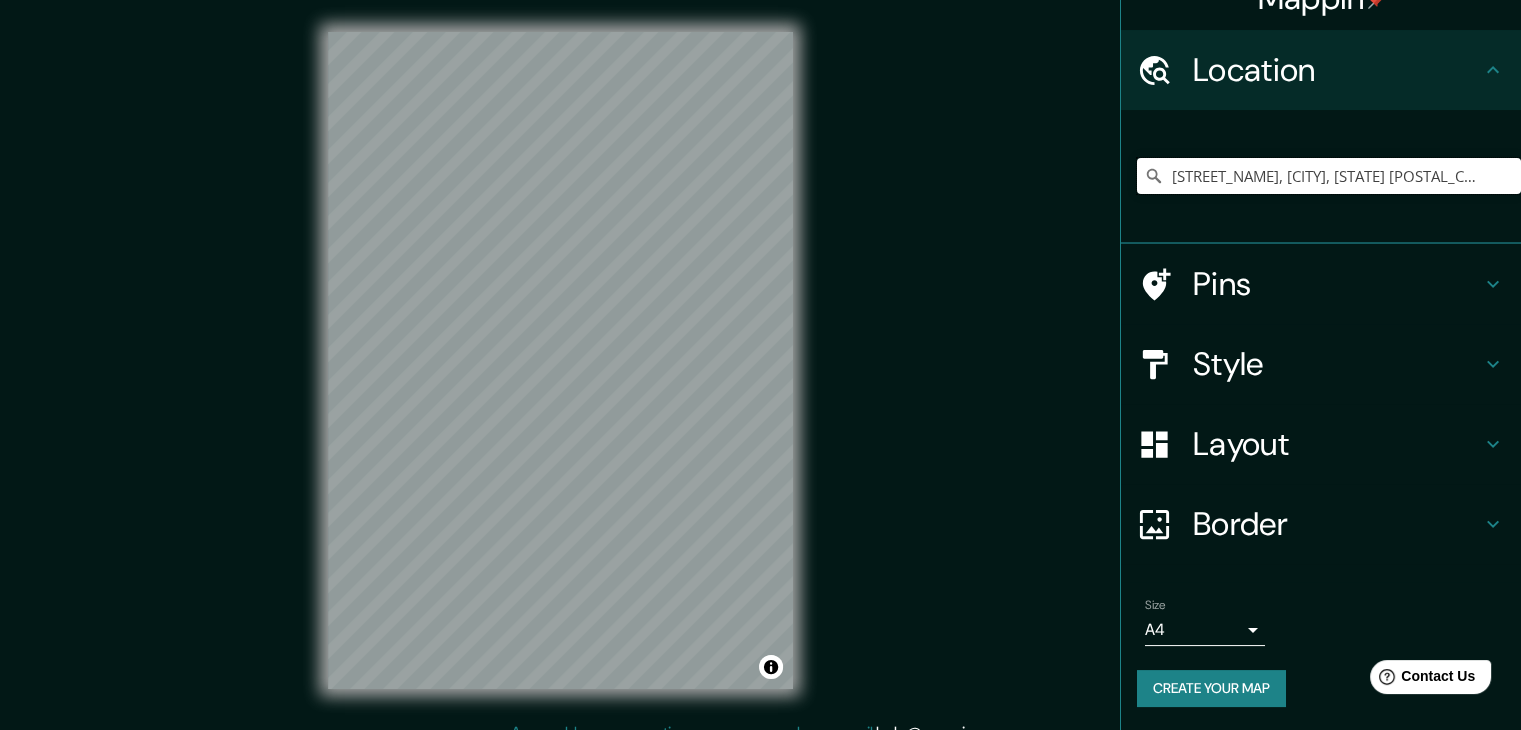 scroll, scrollTop: 0, scrollLeft: 0, axis: both 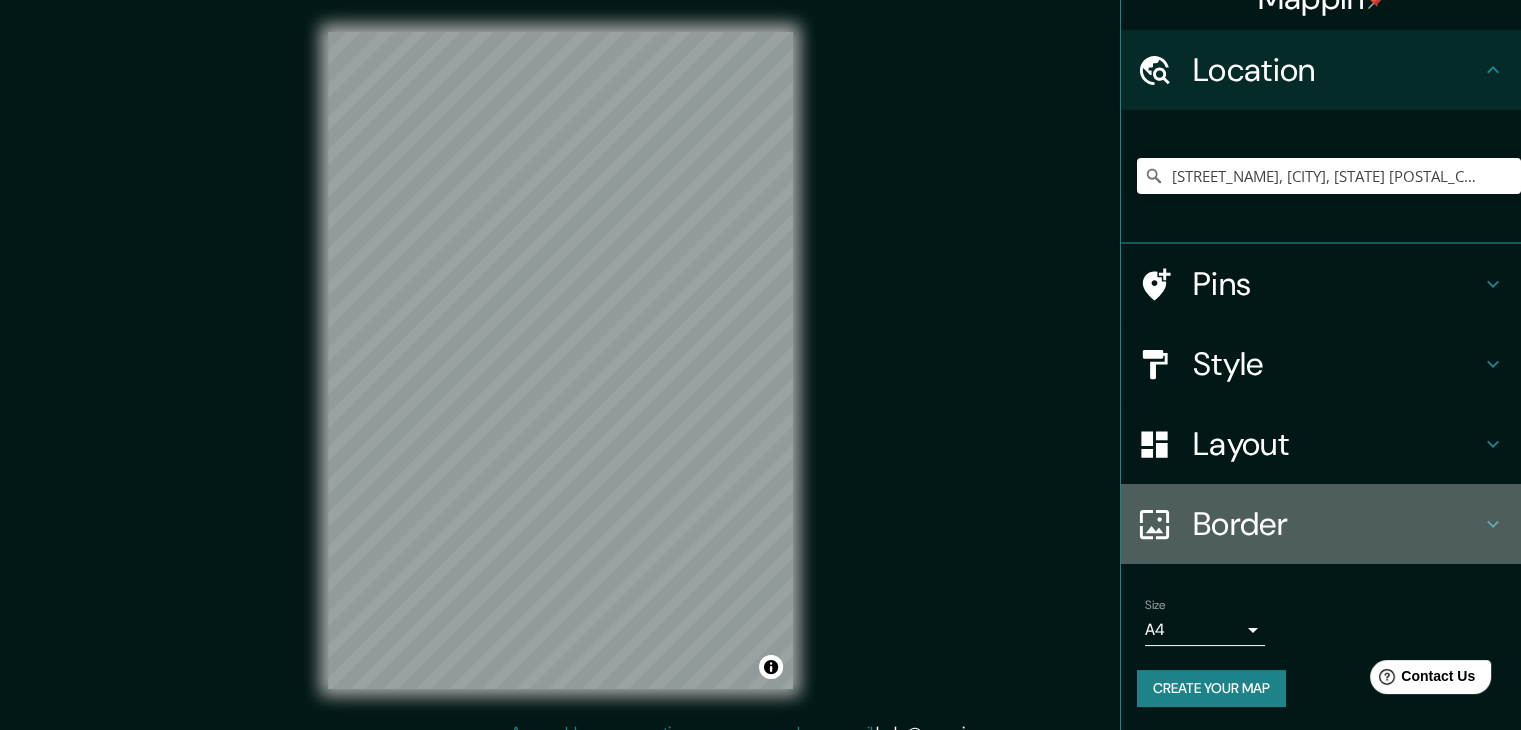 click on "Border" at bounding box center [1321, 524] 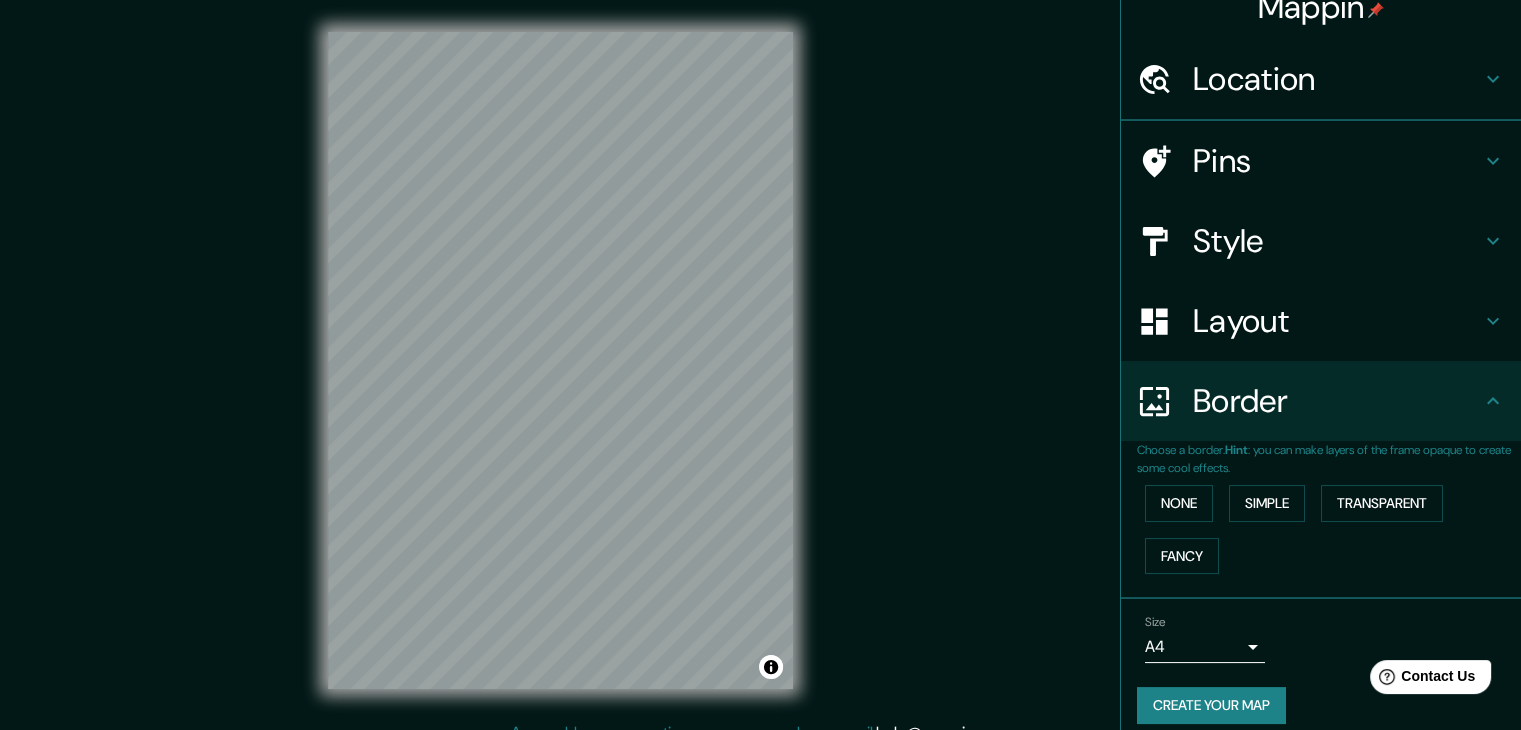 scroll, scrollTop: 34, scrollLeft: 0, axis: vertical 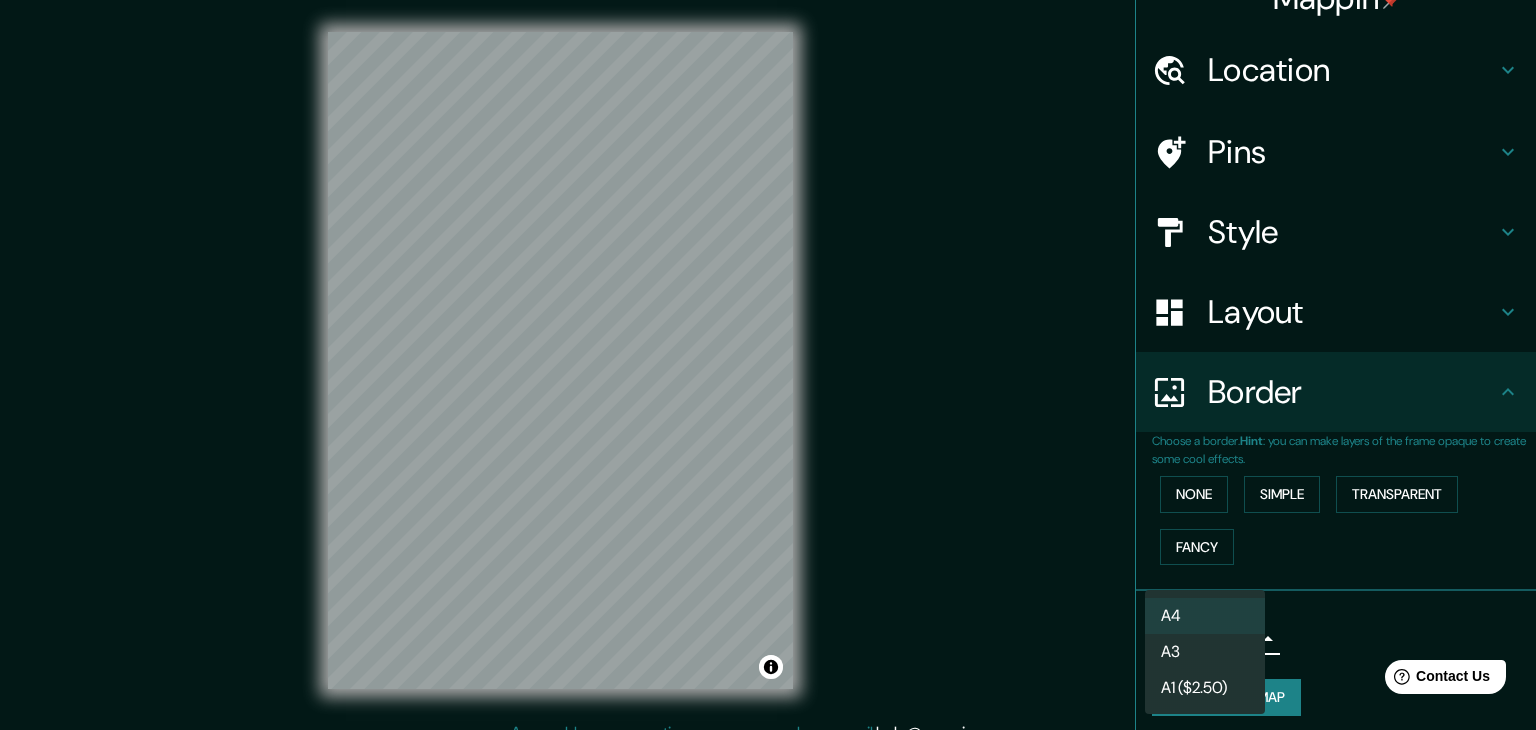 click on "Mappin Location [STREET_NAME], [CITY], [STATE] [POSTAL_CODE], [COUNTRY] Pins Style Layout Border Choose a border.  Hint : you can make layers of the frame opaque to create some cool effects. None Simple Transparent Fancy Size A4 single Create your map © Mapbox   © OpenStreetMap   Improve this map Any problems, suggestions, or concerns please email    help@example.com . . . A4 A3 A1 ($2.50)" at bounding box center [768, 365] 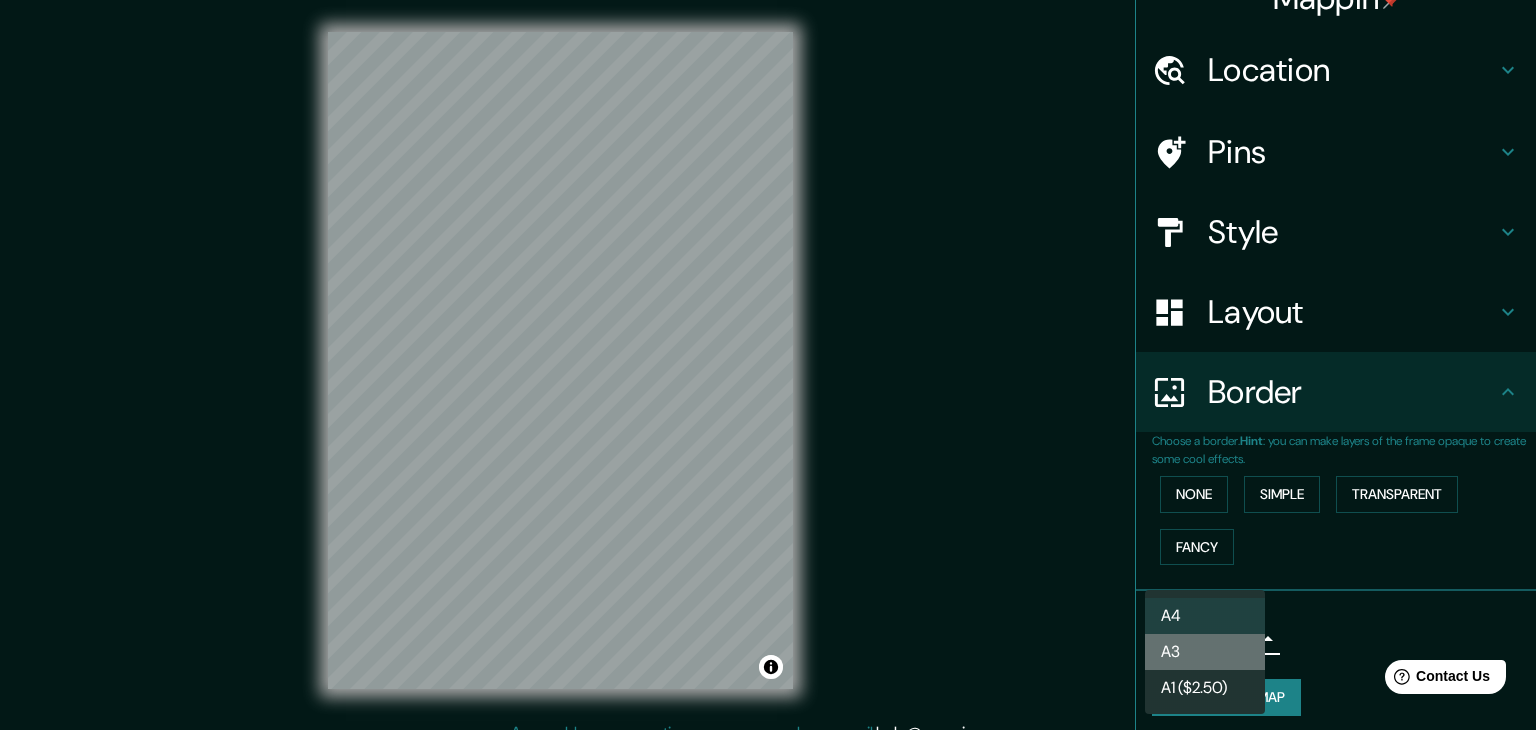 click on "A3" at bounding box center (1205, 652) 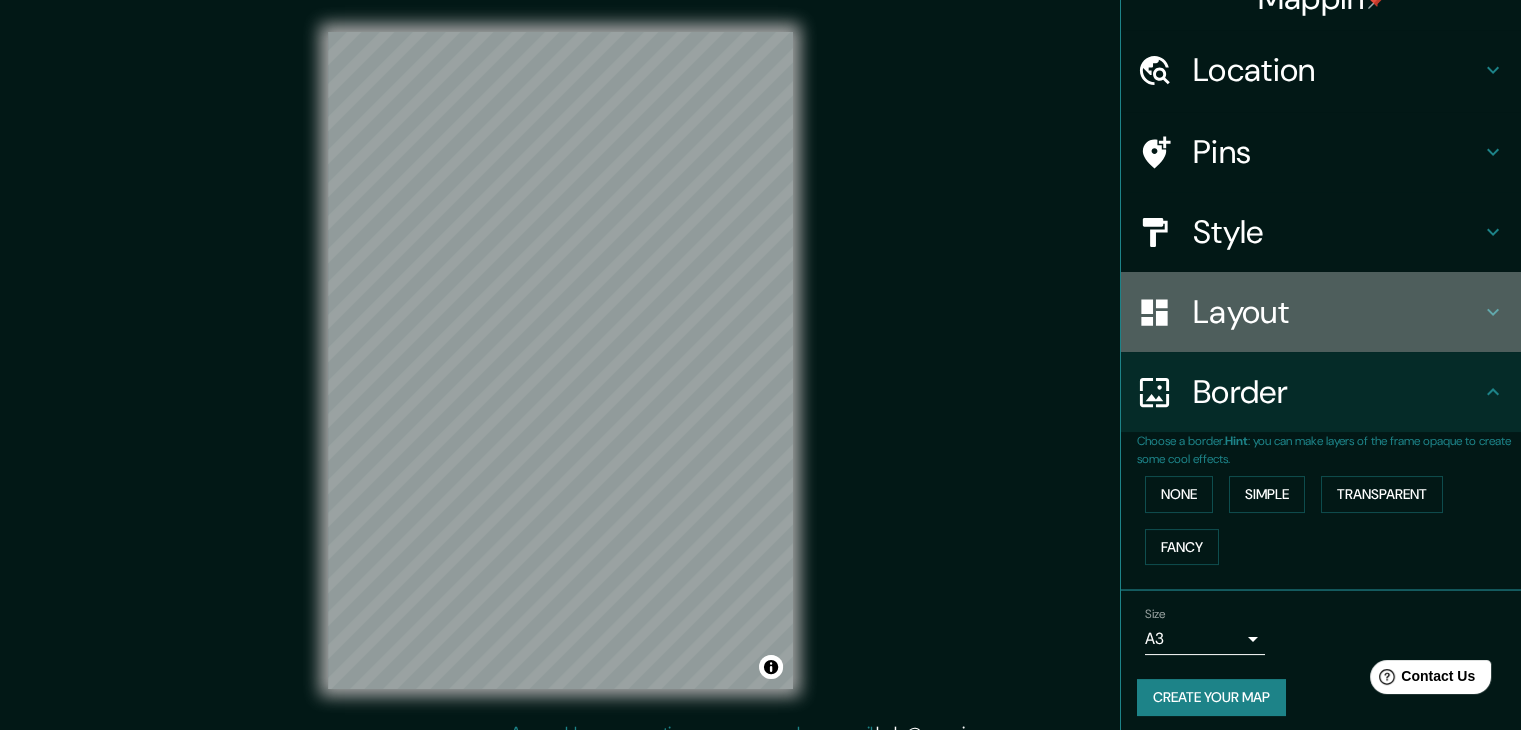 click on "Layout" at bounding box center (1337, 70) 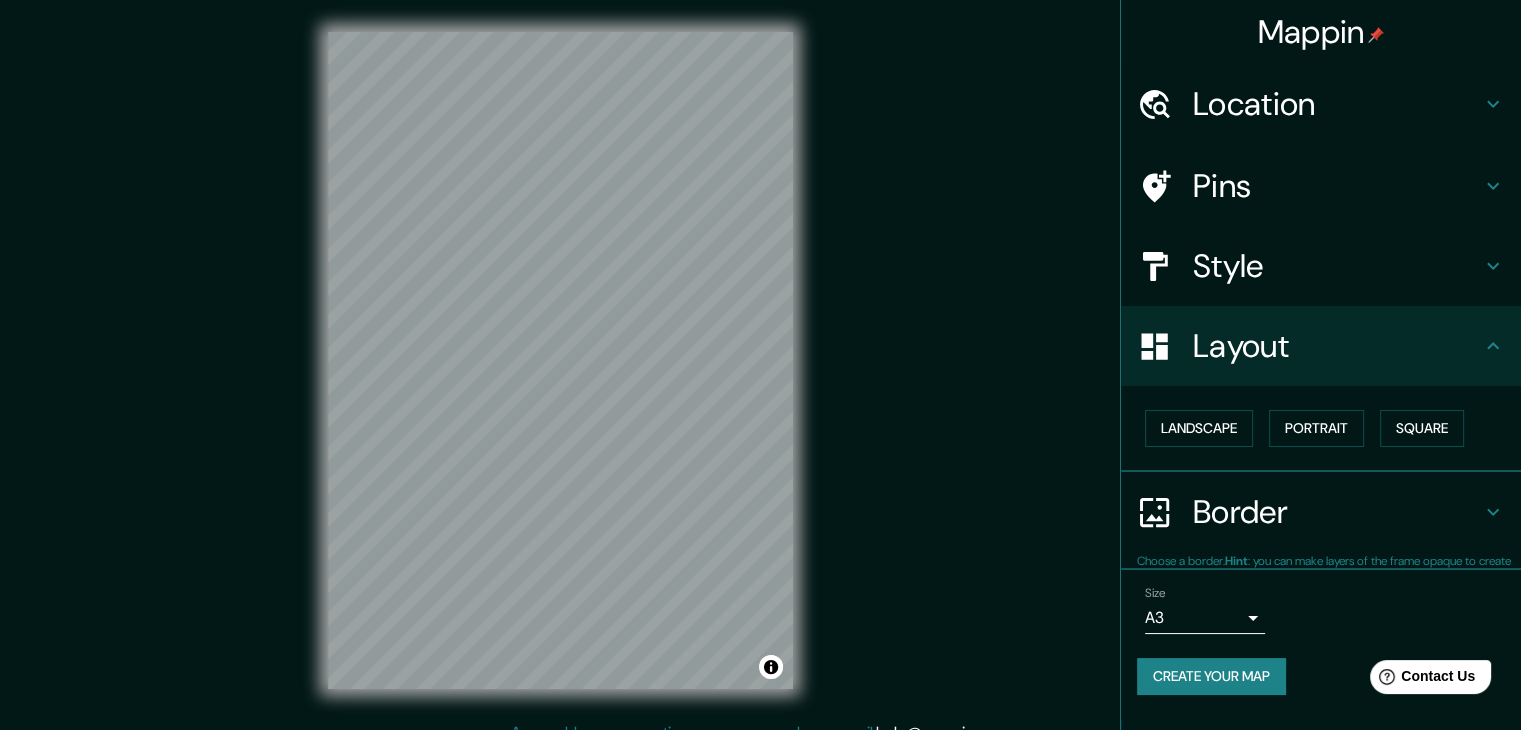 scroll, scrollTop: 0, scrollLeft: 0, axis: both 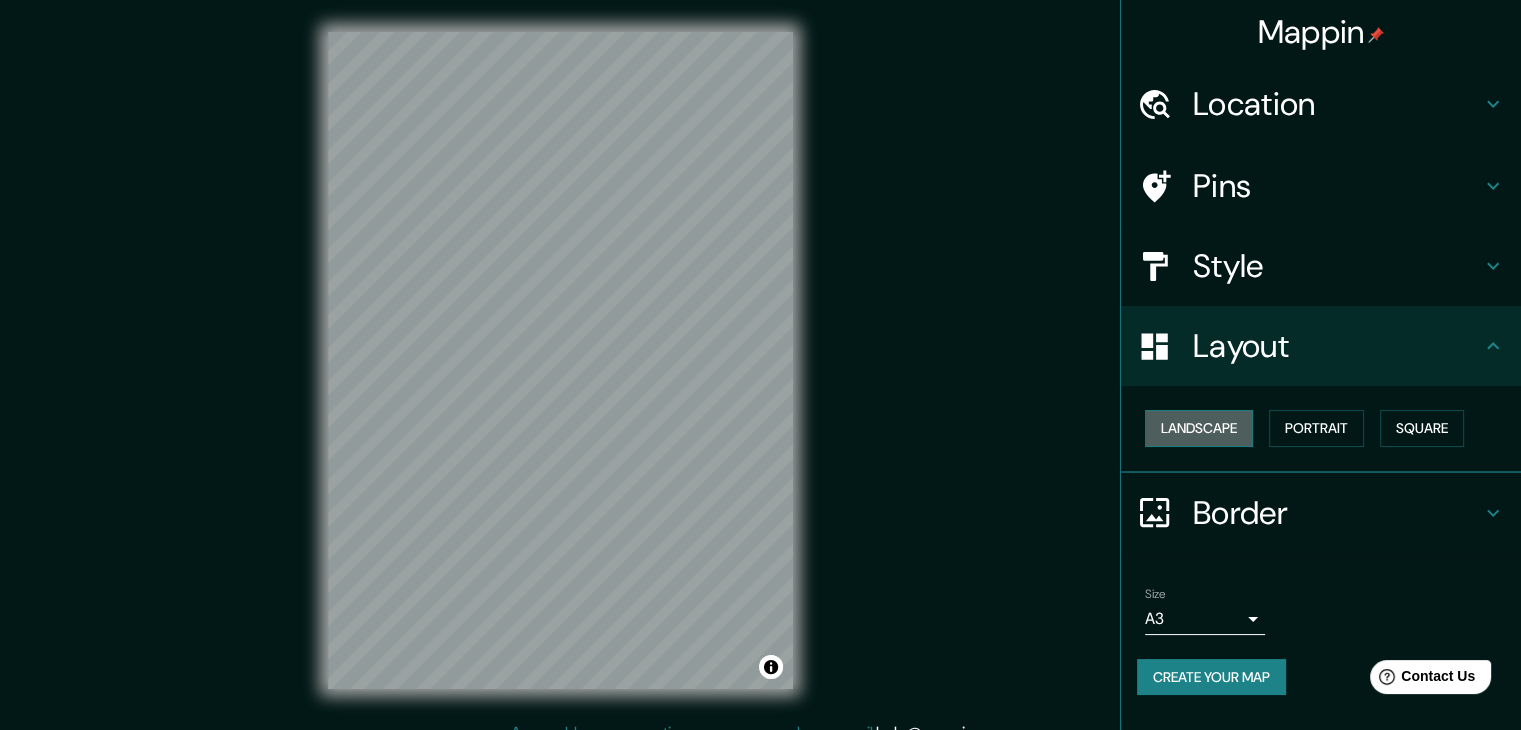 click on "Landscape" at bounding box center (1199, 428) 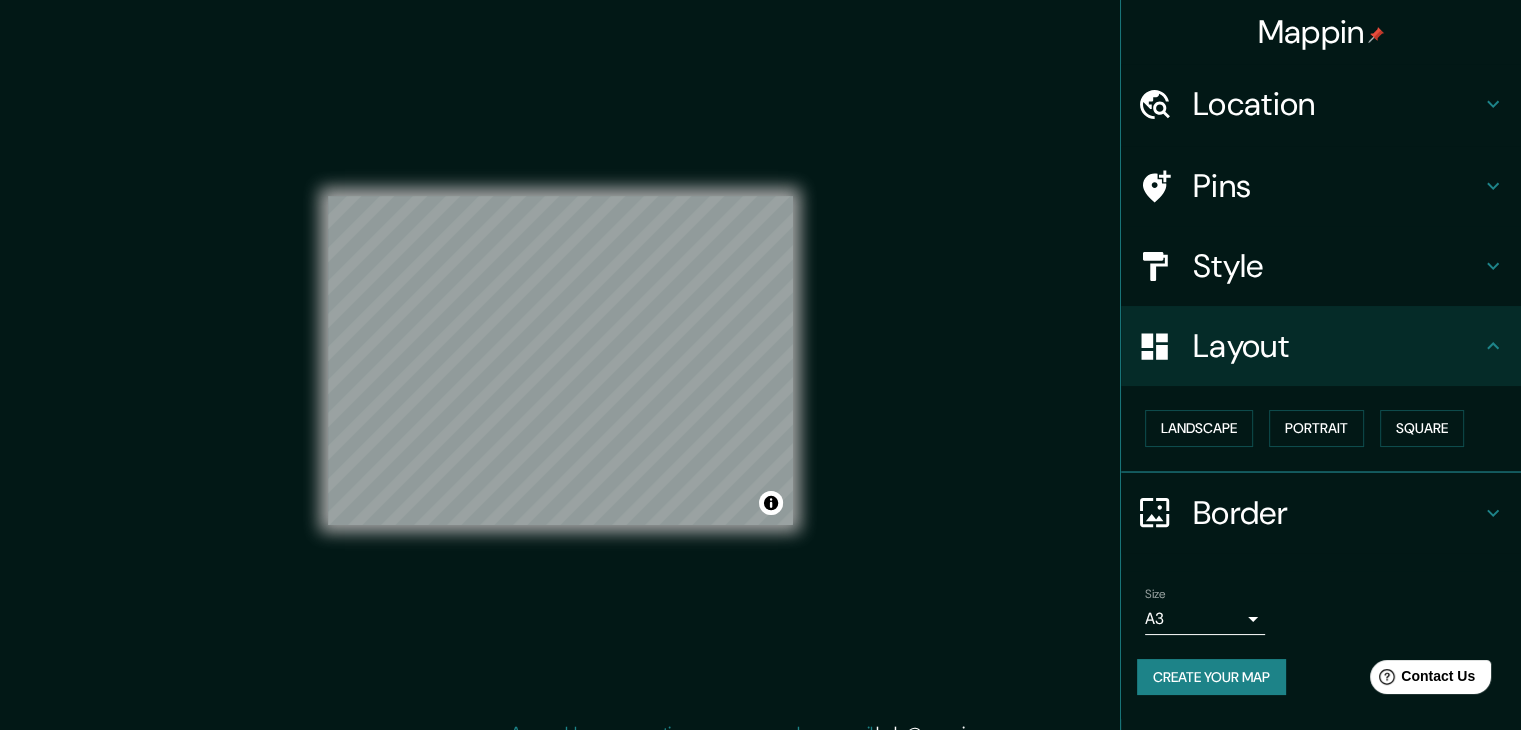 click on "Style" at bounding box center (1337, 104) 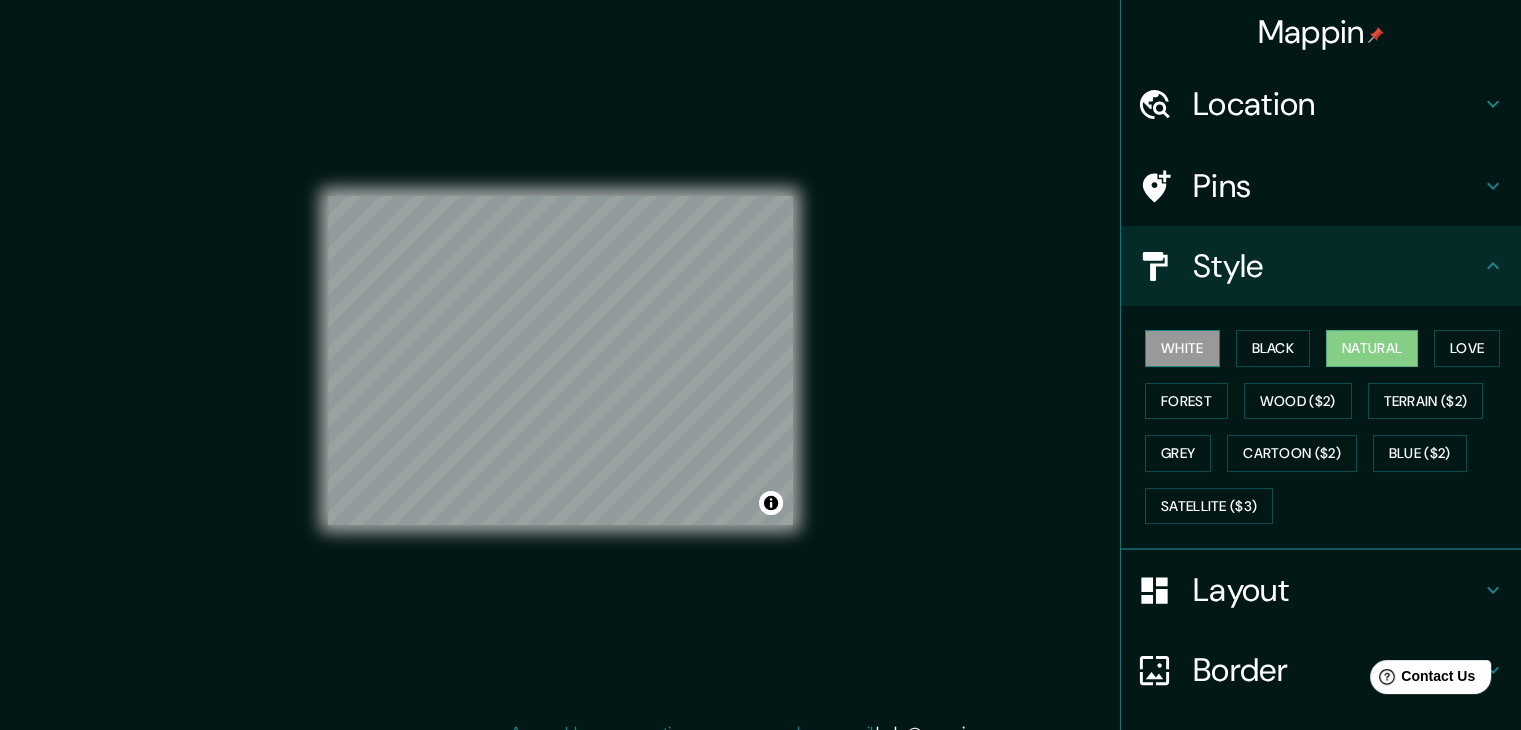 click on "White" at bounding box center [1182, 348] 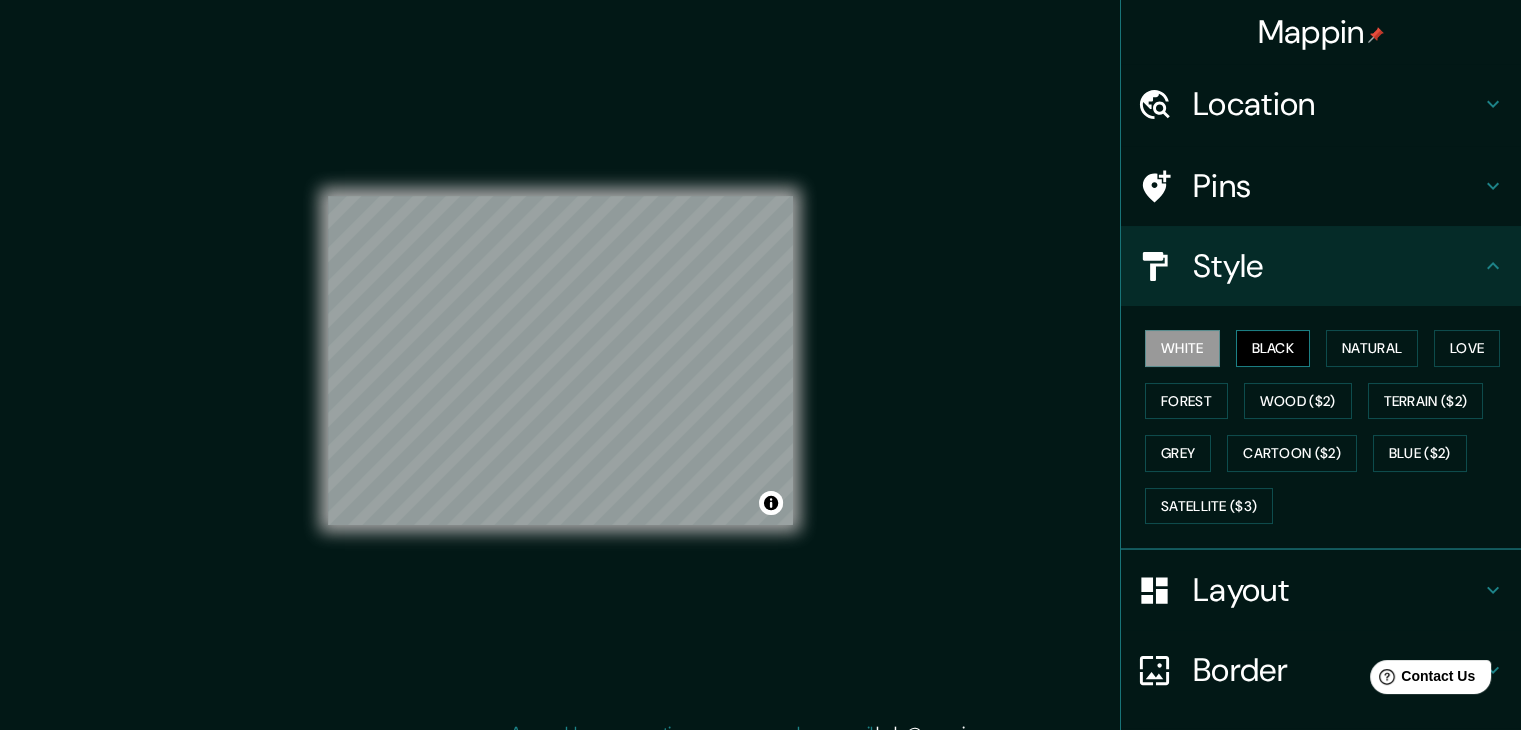 click on "Black" at bounding box center [1273, 348] 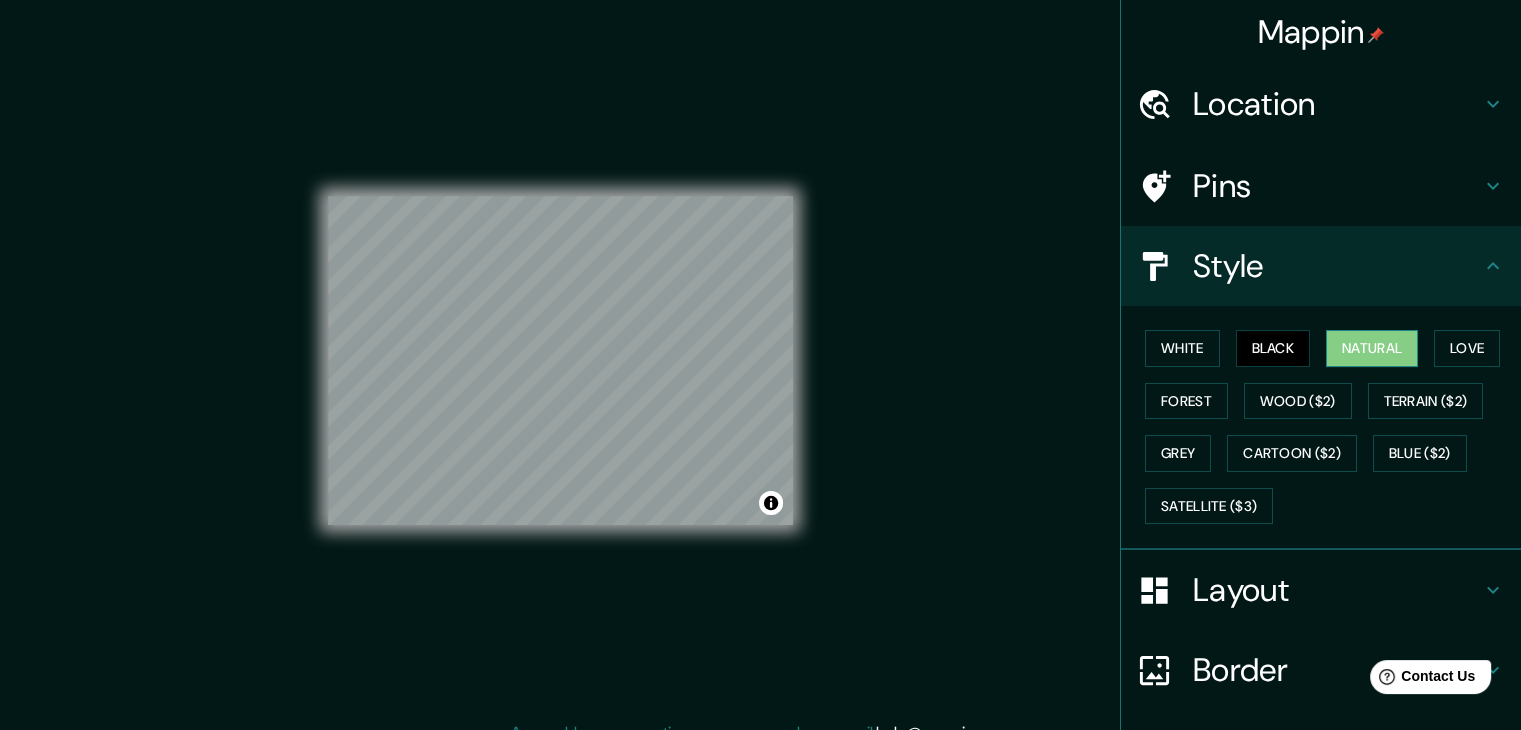 click on "Natural" at bounding box center [1372, 348] 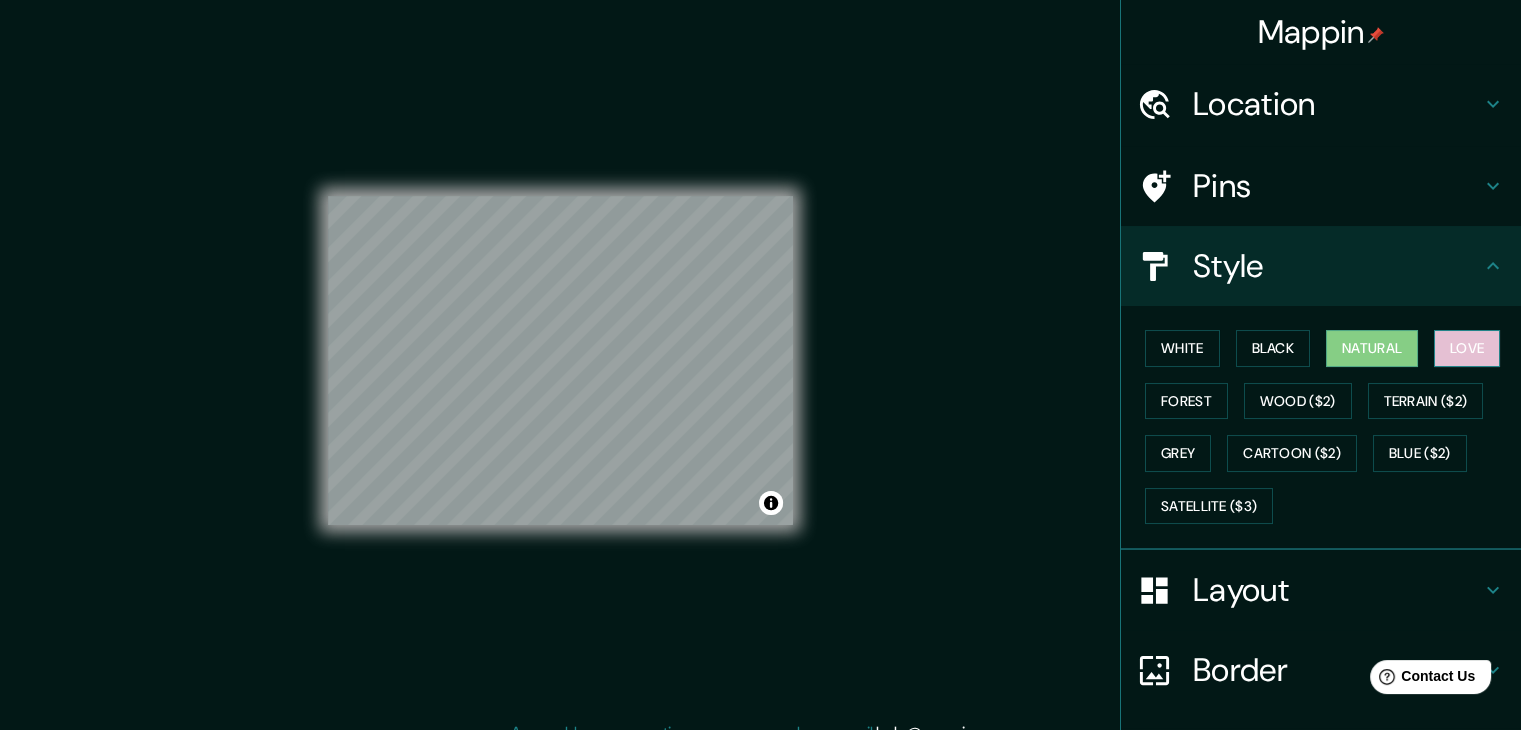 click on "Love" at bounding box center (1467, 348) 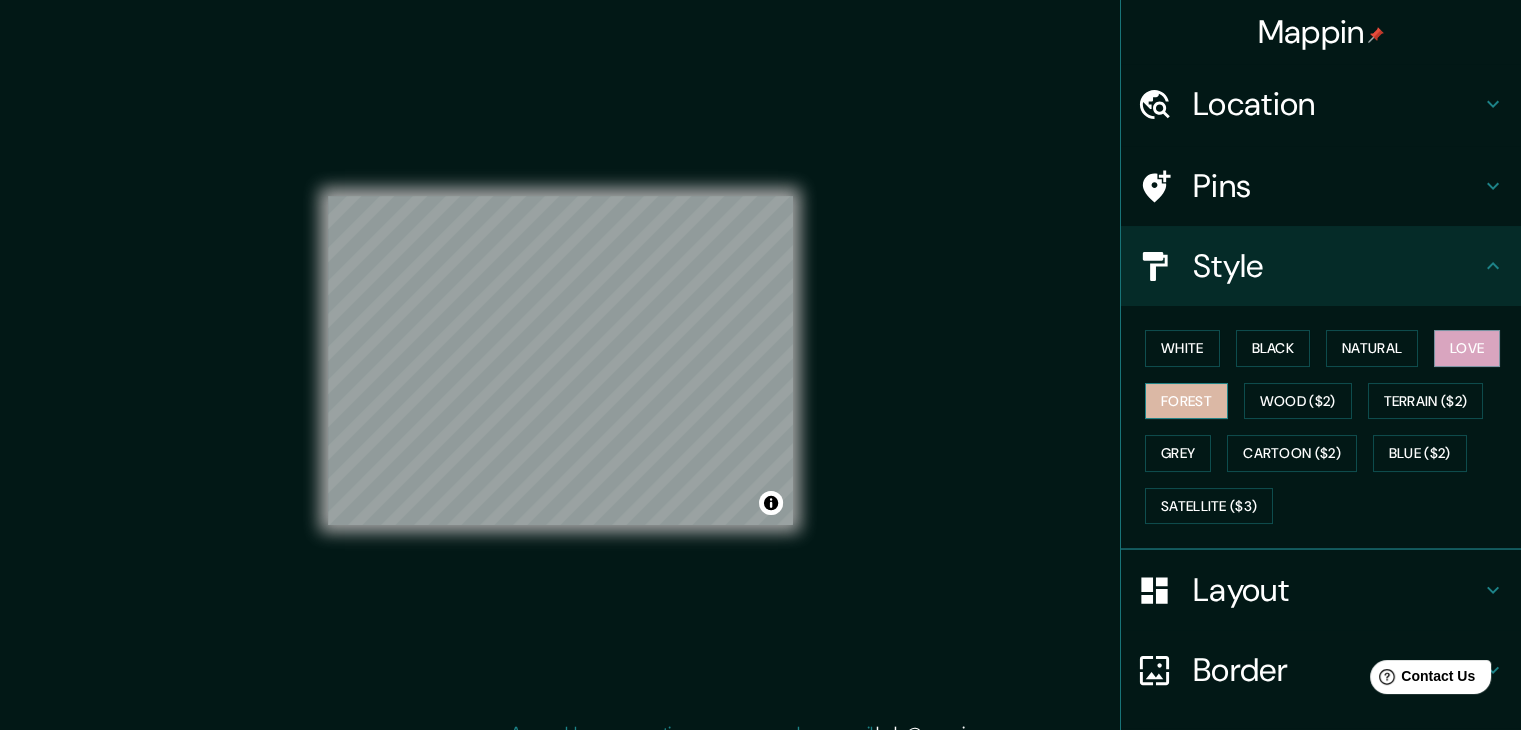 click on "Forest" at bounding box center (1186, 401) 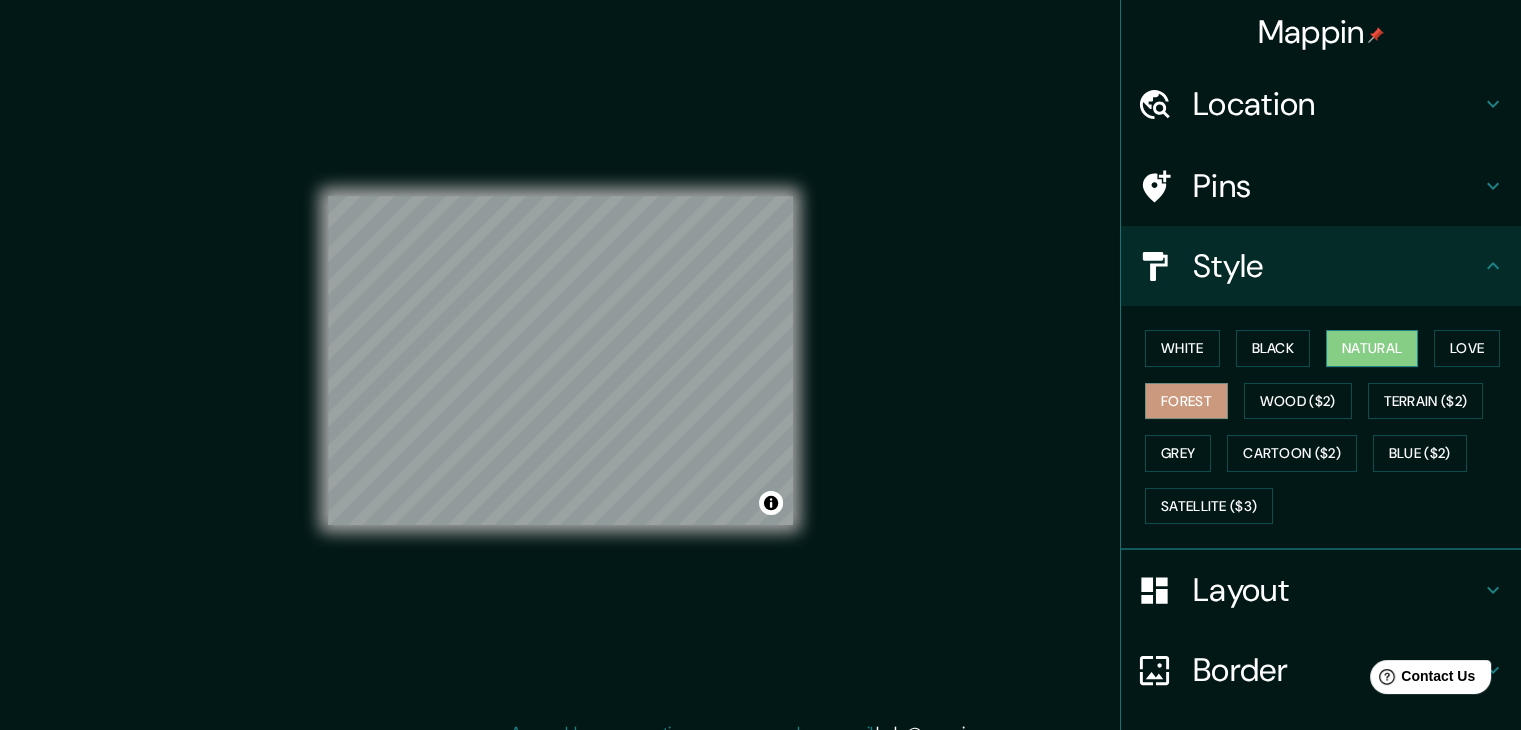 click on "Natural" at bounding box center [1372, 348] 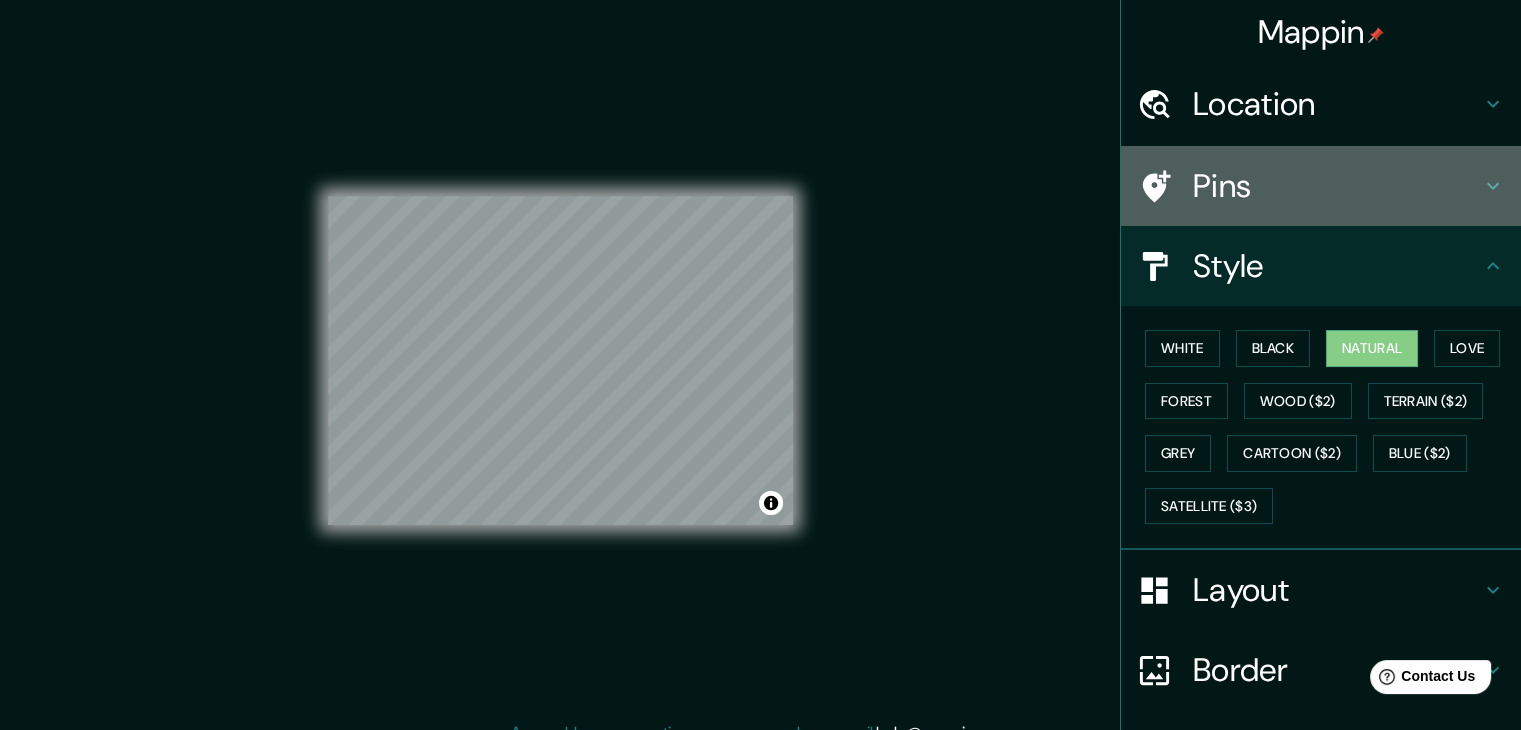 click on "Pins" at bounding box center [1337, 104] 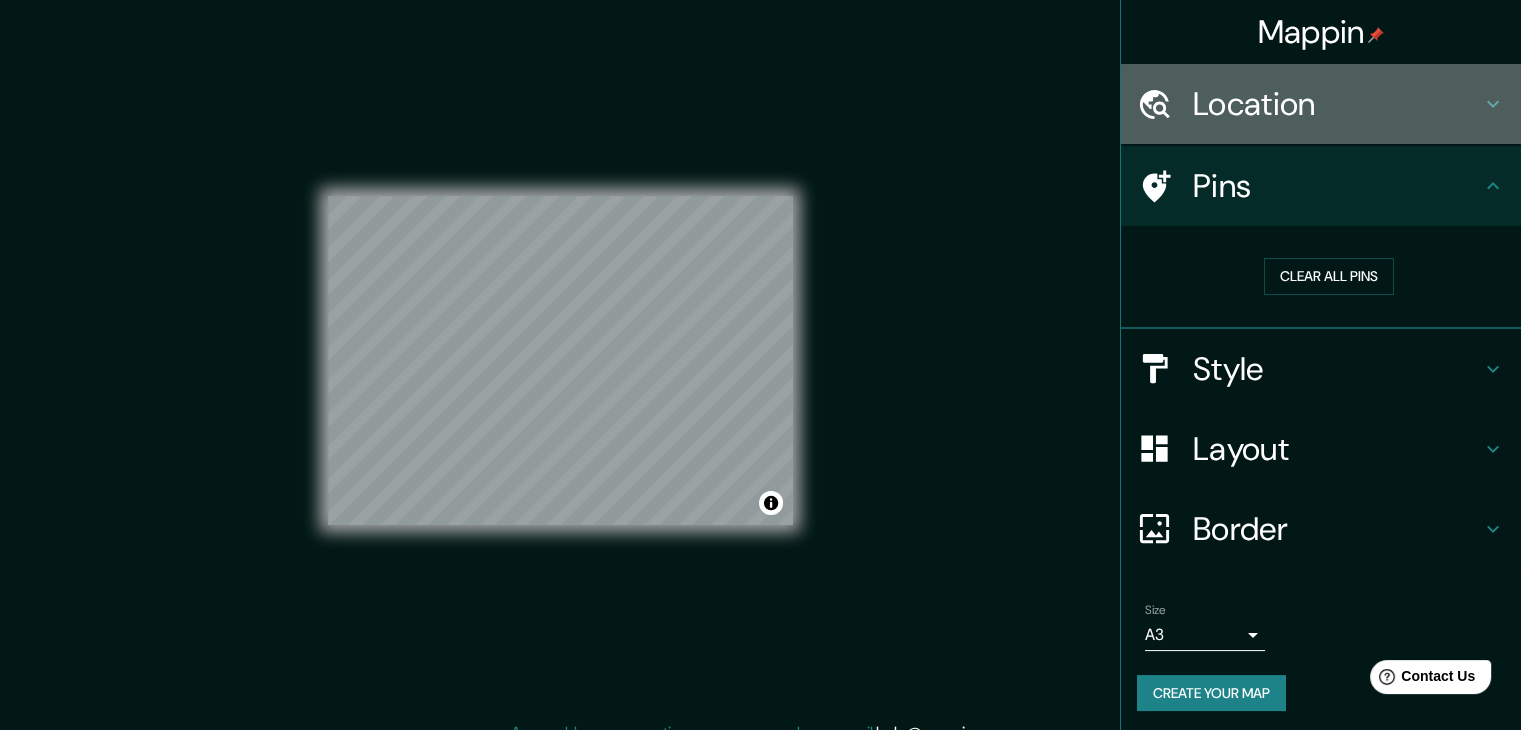 click on "Location" at bounding box center [1321, 104] 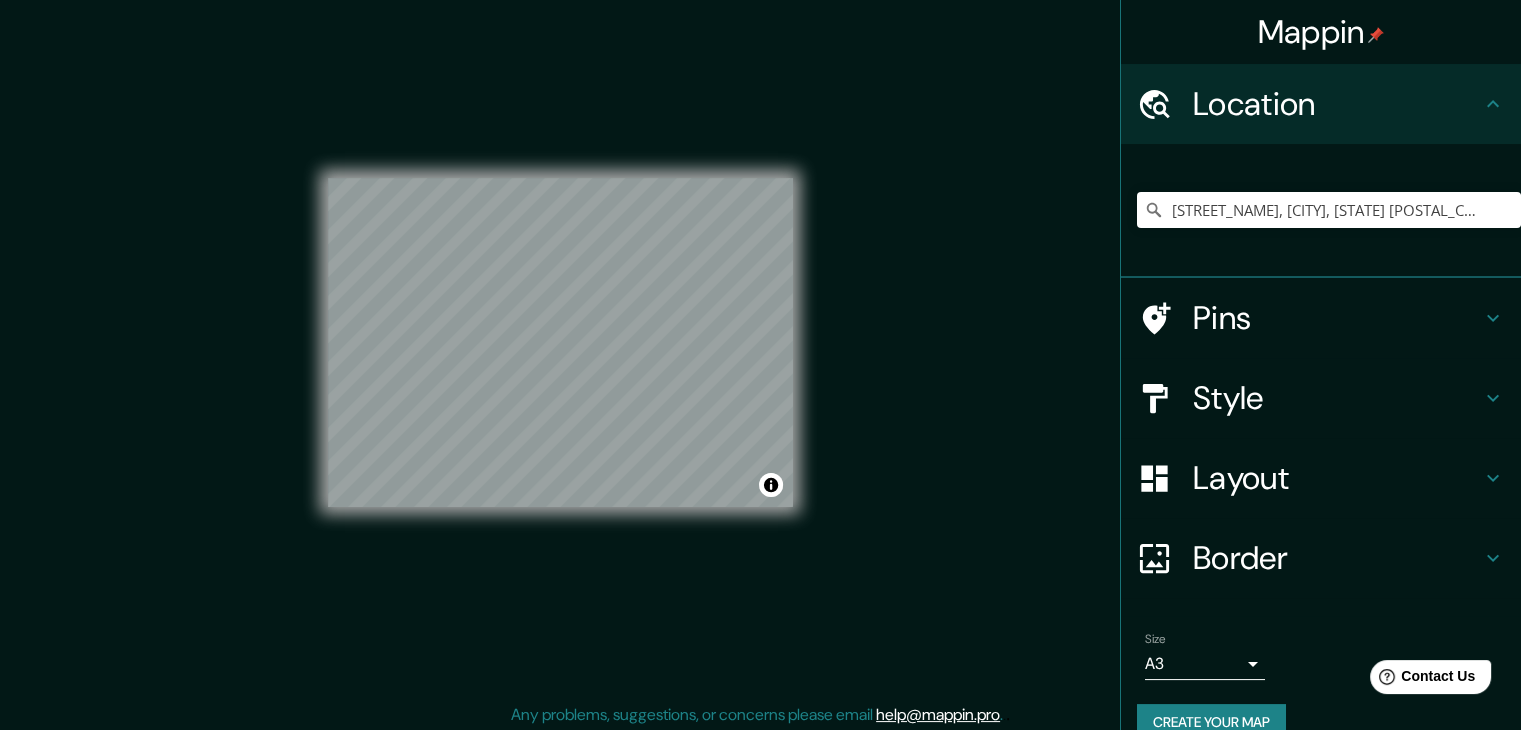 scroll, scrollTop: 23, scrollLeft: 0, axis: vertical 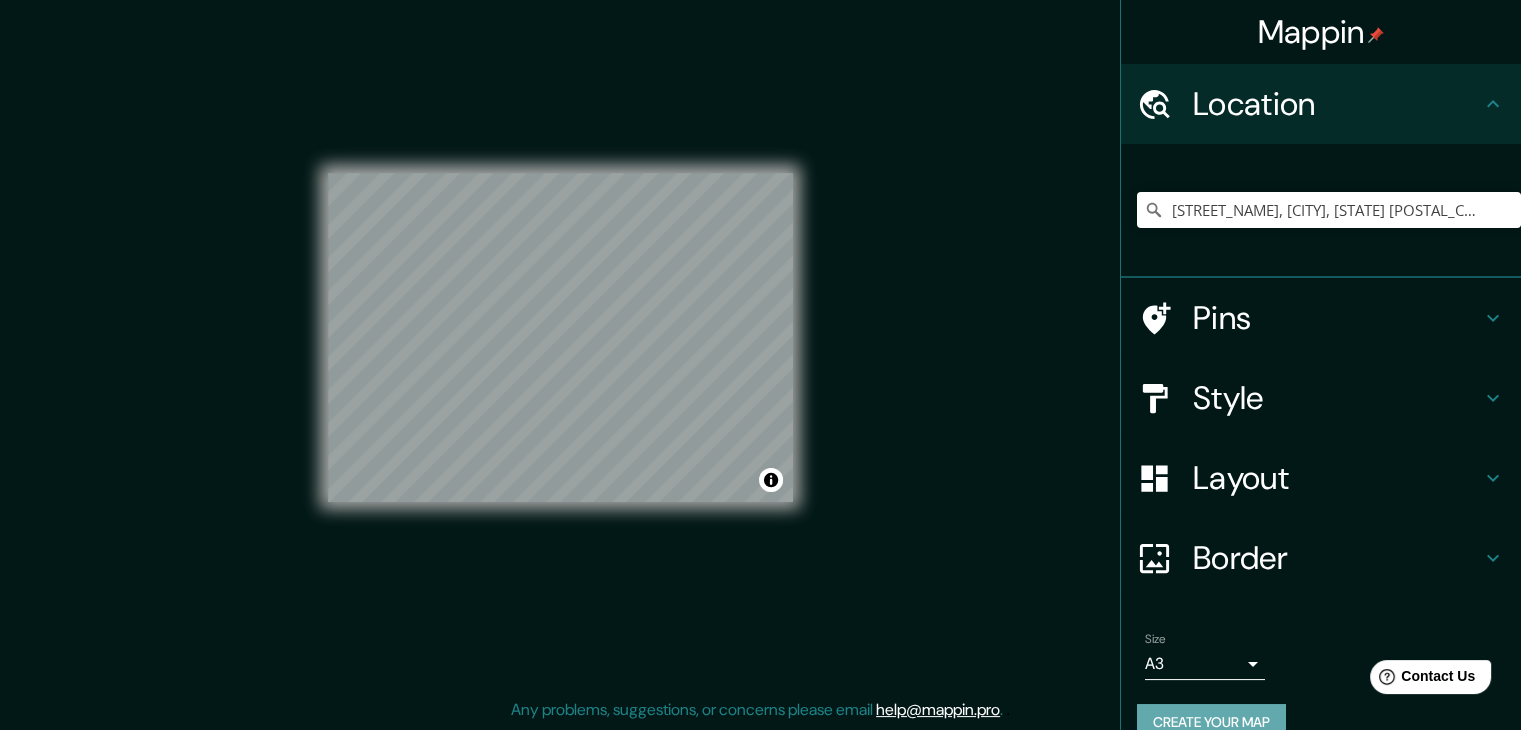 click on "Create your map" at bounding box center (1211, 722) 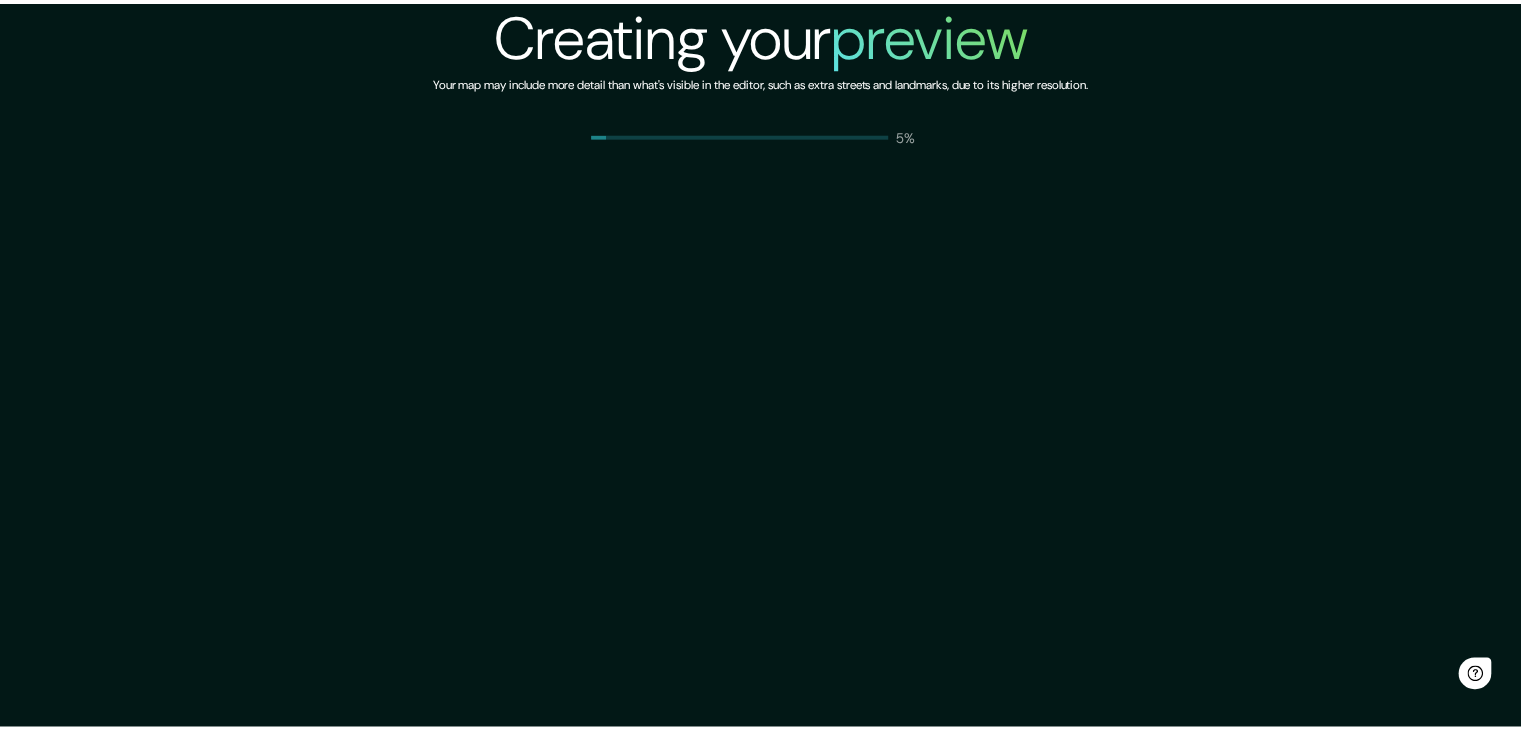 scroll, scrollTop: 0, scrollLeft: 0, axis: both 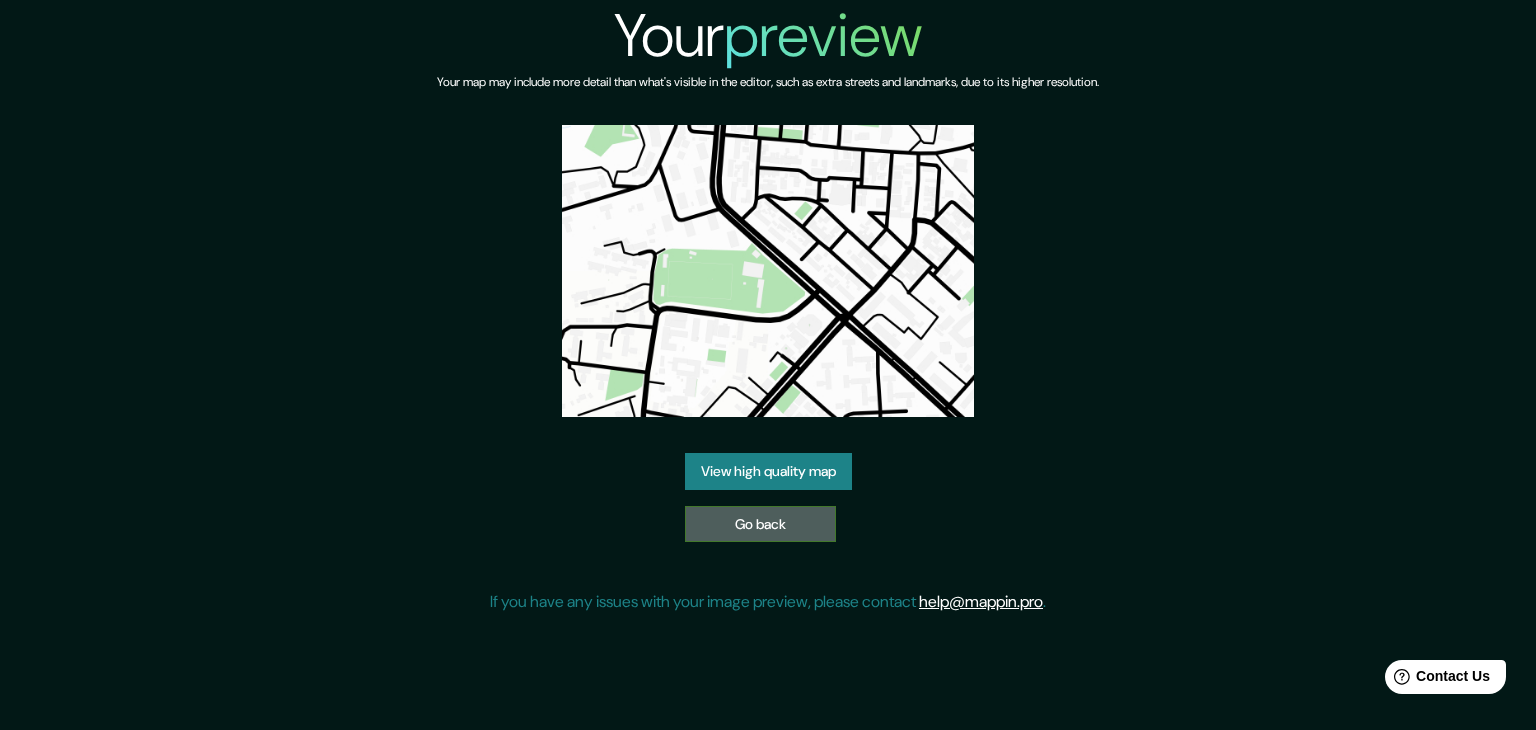 click on "Go back" at bounding box center [760, 524] 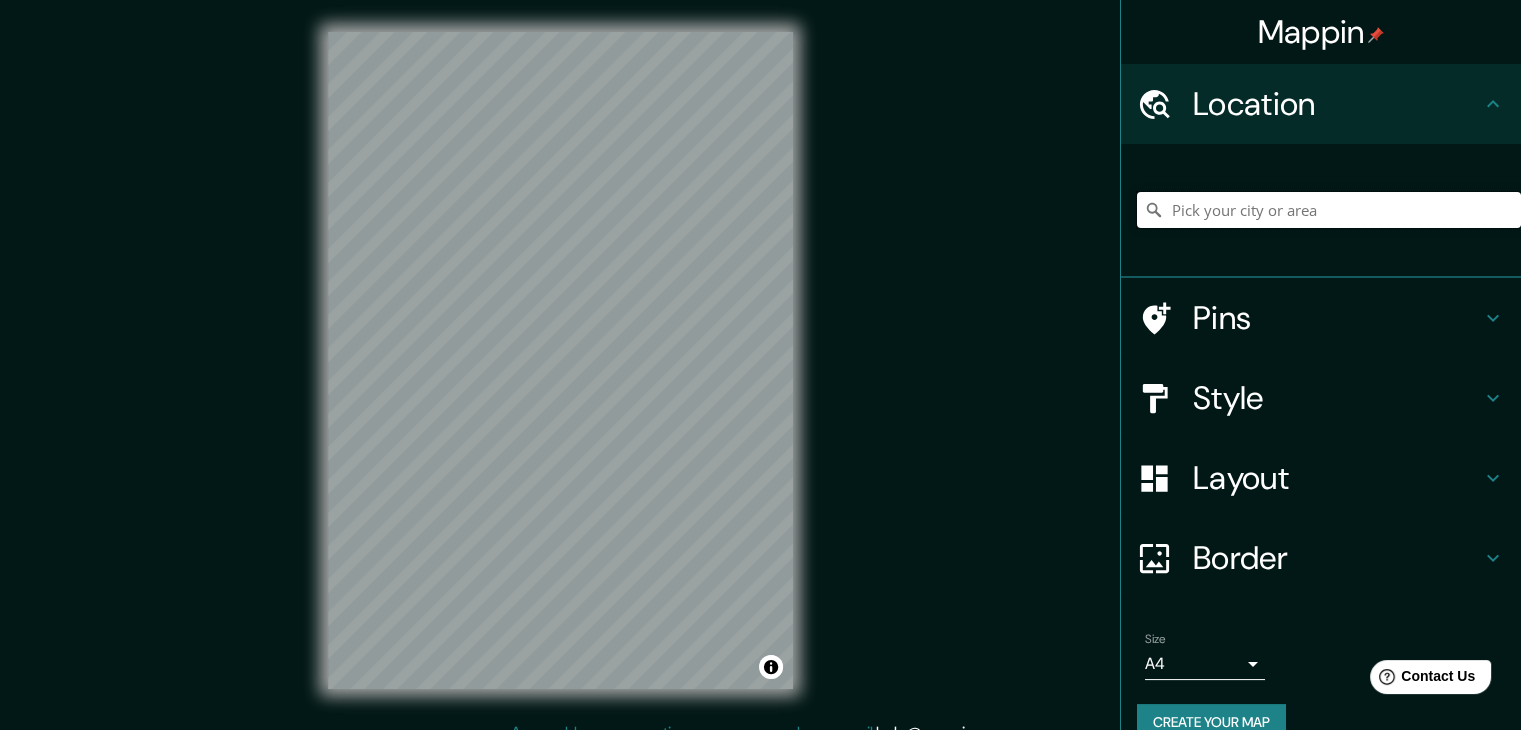 click at bounding box center [1329, 210] 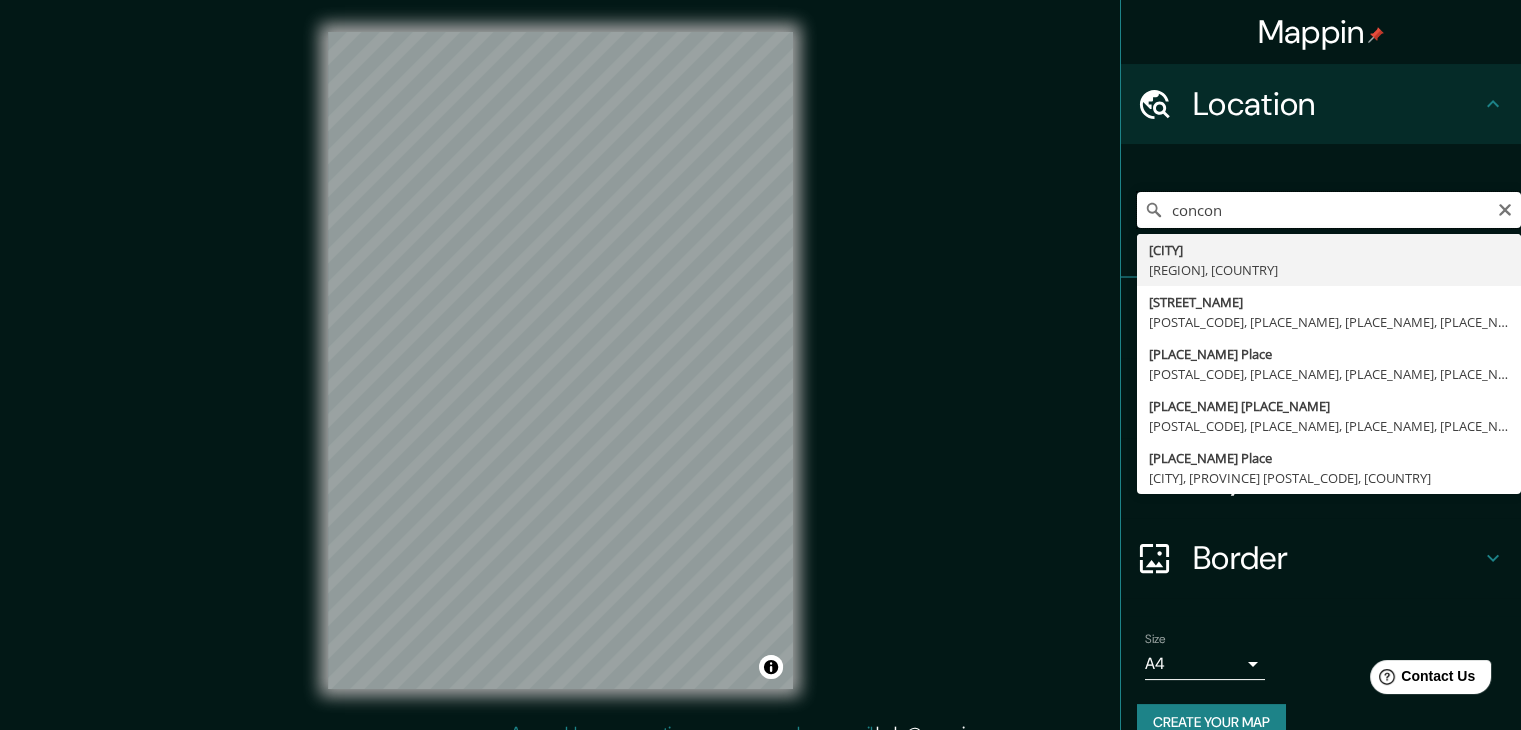 type on "concon" 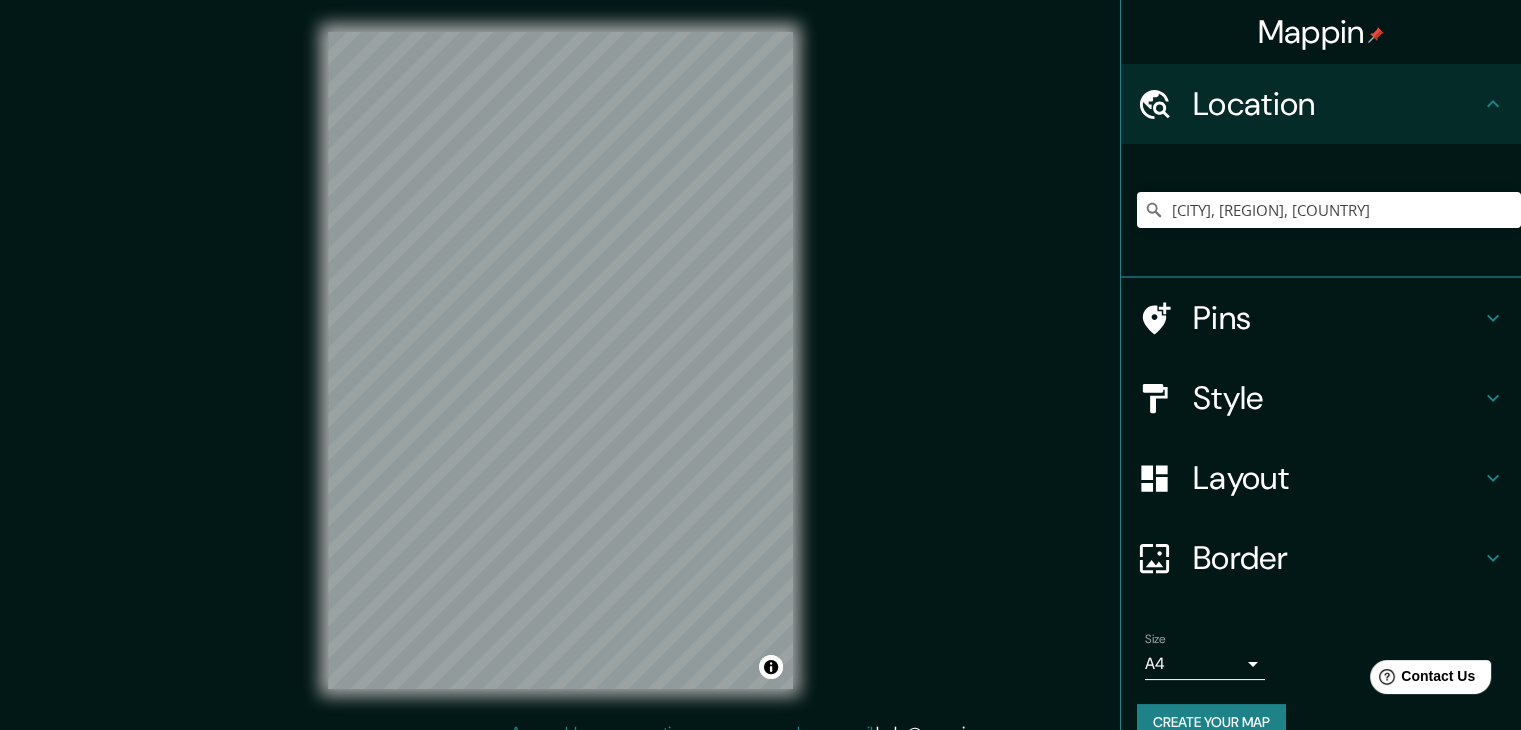click on "Style" at bounding box center [1337, 104] 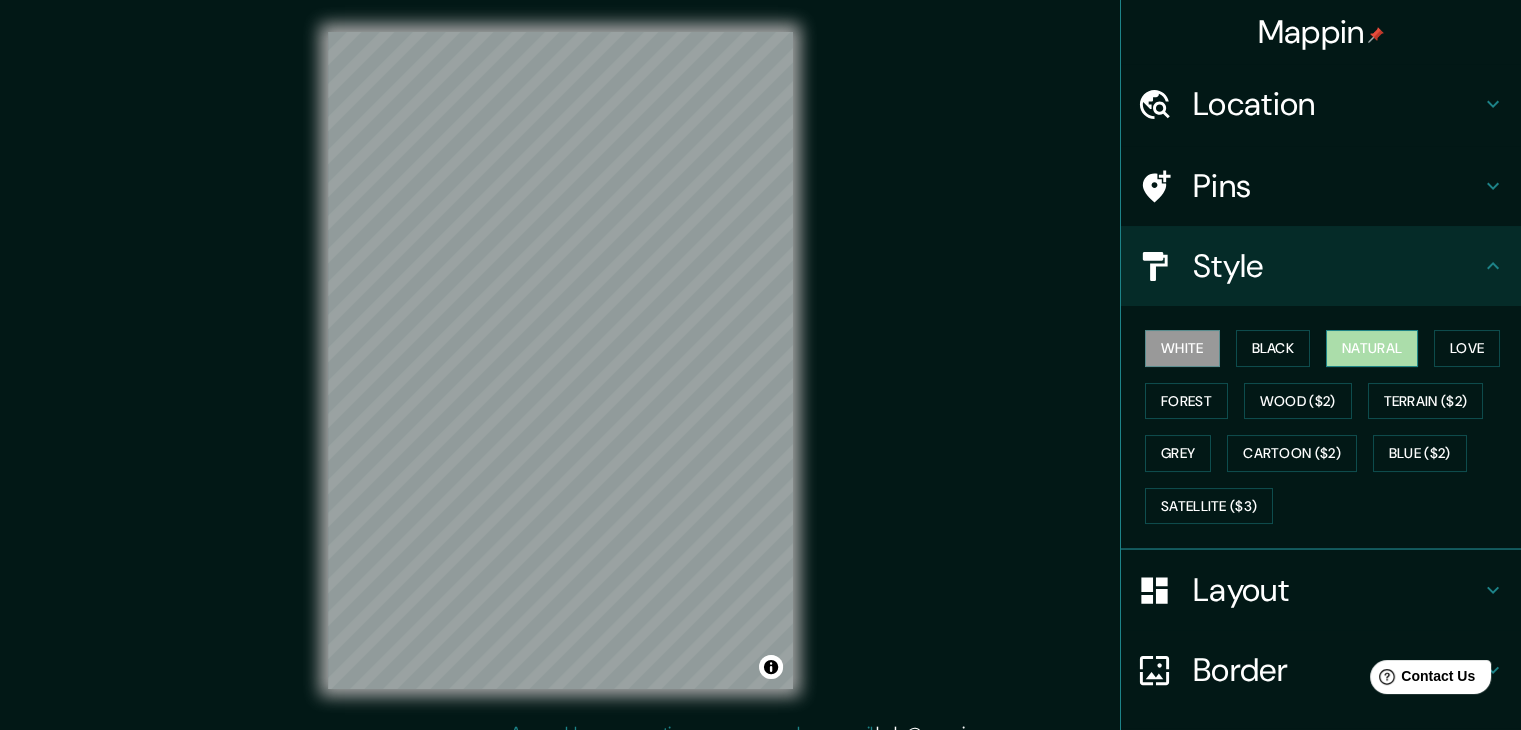 click on "Natural" at bounding box center [1372, 348] 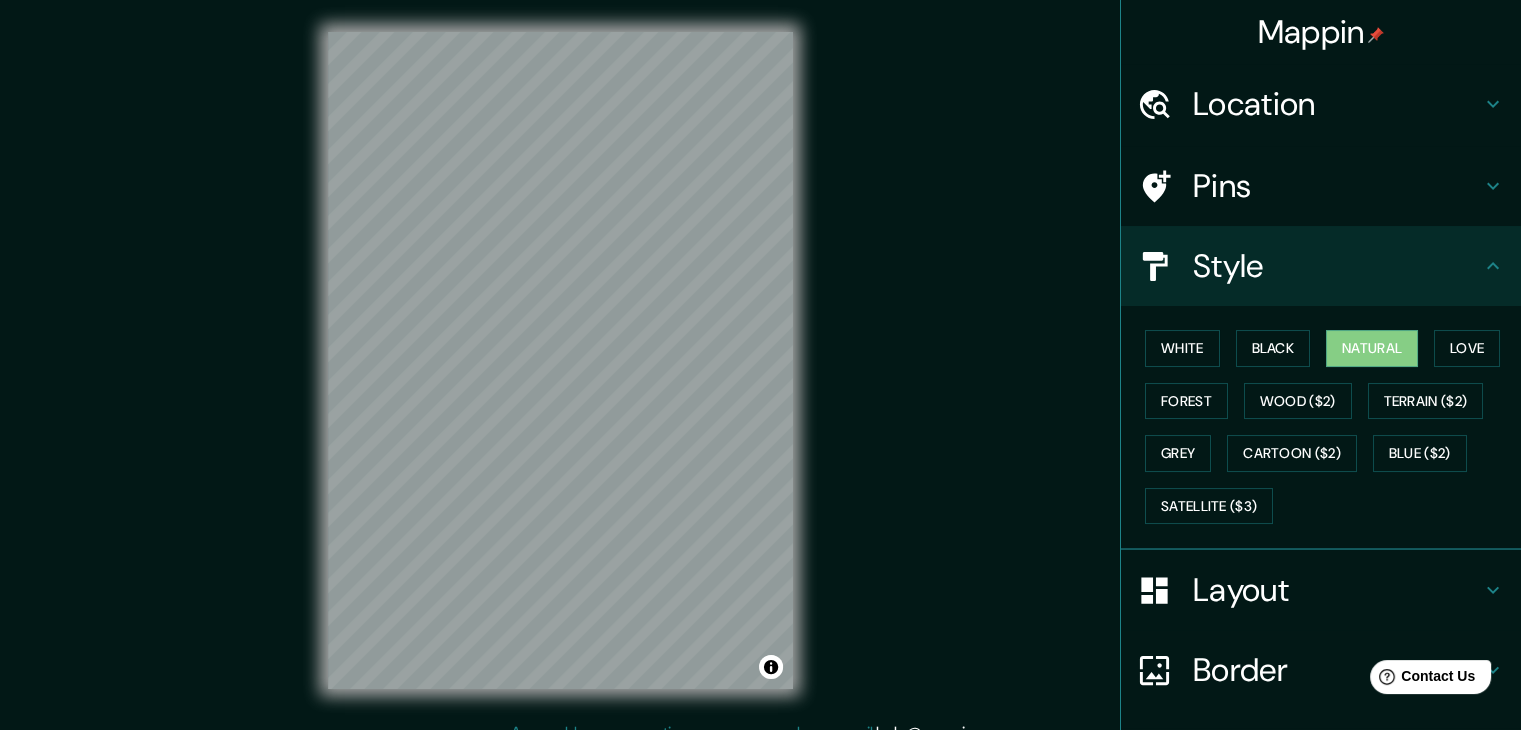 click on "Layout" at bounding box center [1337, 104] 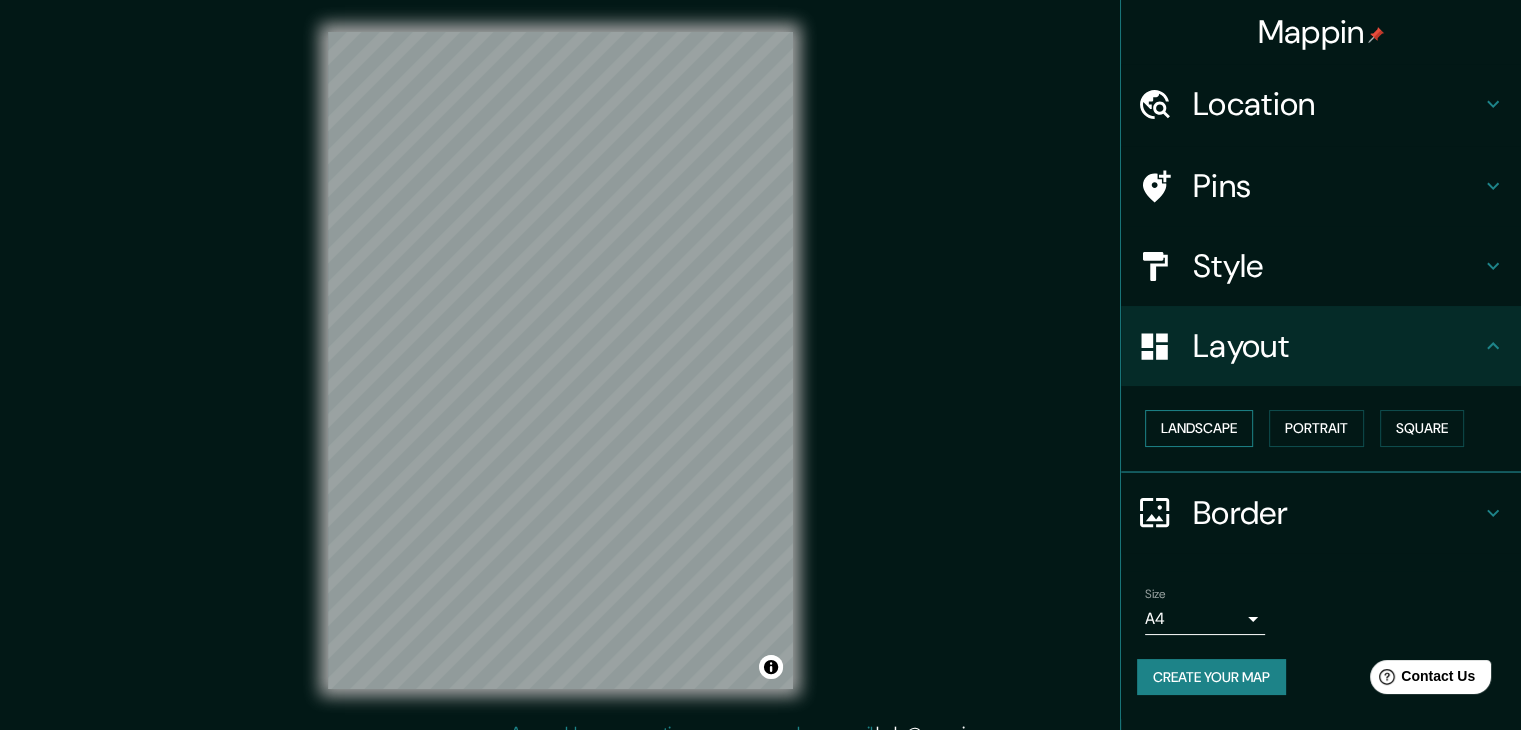 click on "Landscape" at bounding box center [1199, 428] 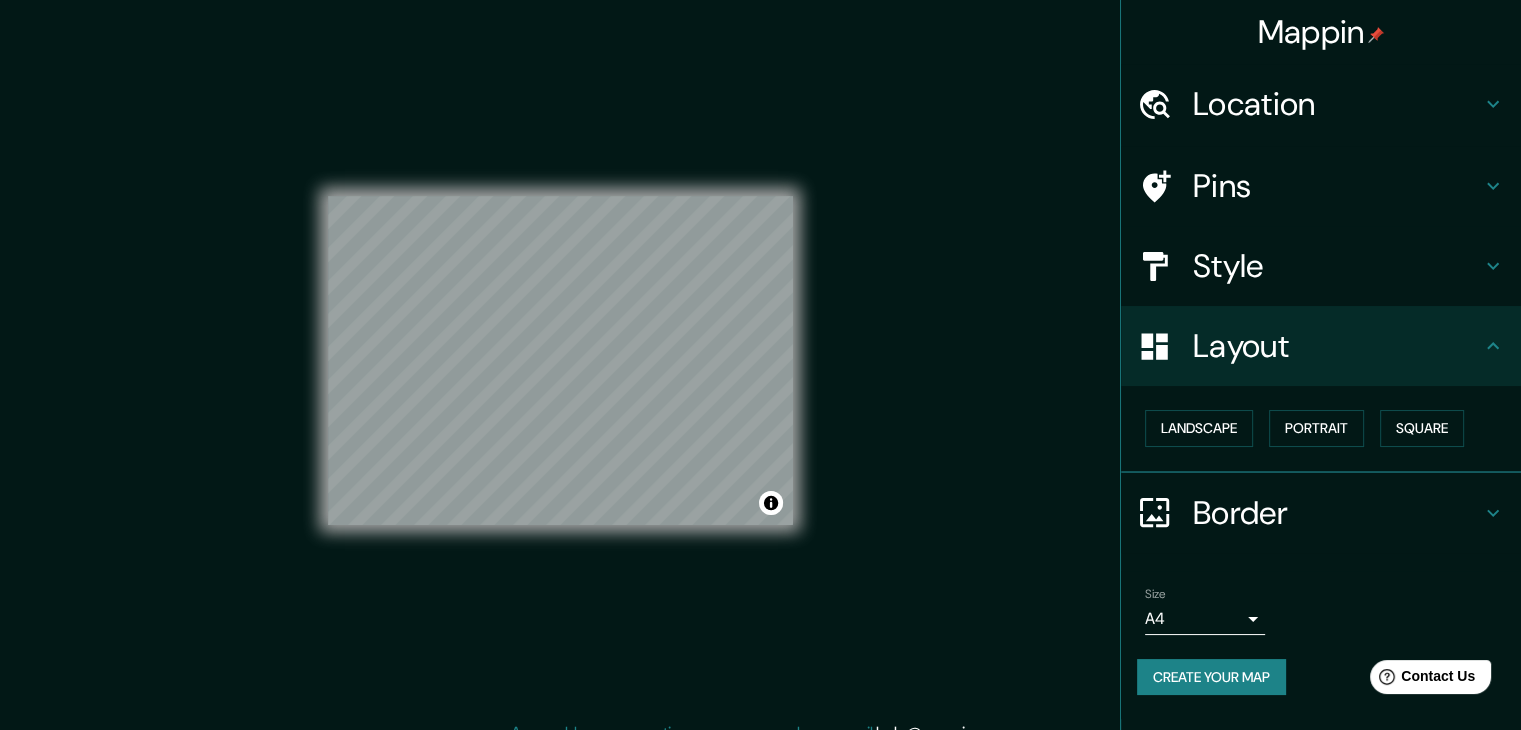 click on "Style" at bounding box center (1337, 104) 